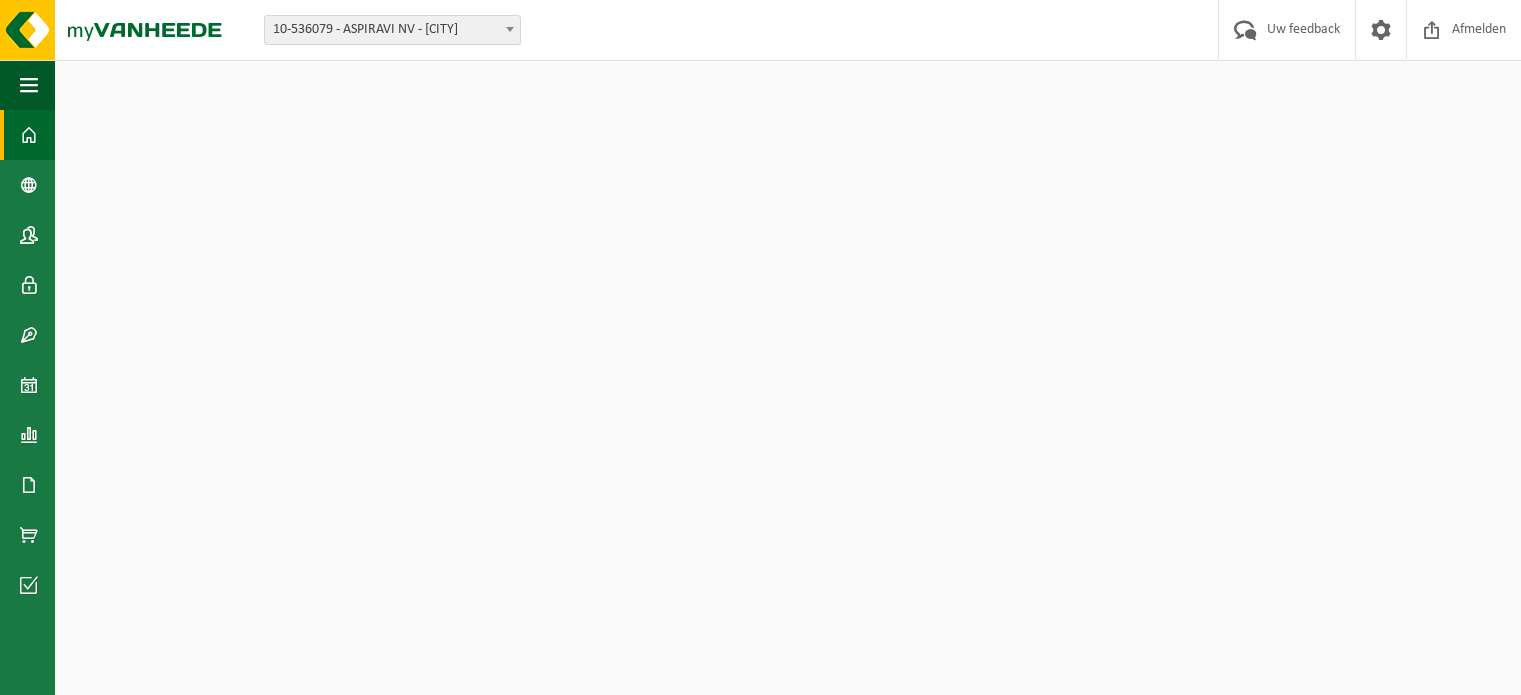 scroll, scrollTop: 0, scrollLeft: 0, axis: both 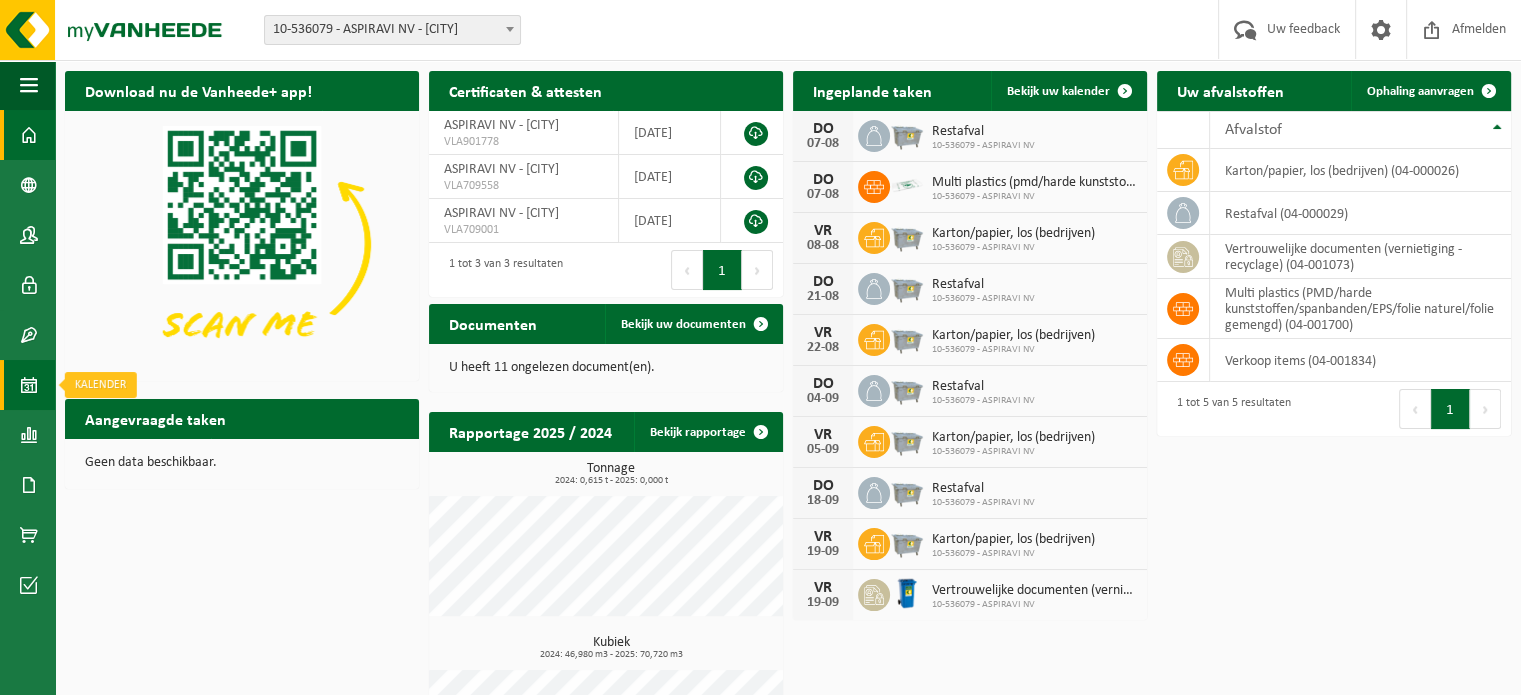 click at bounding box center [29, 385] 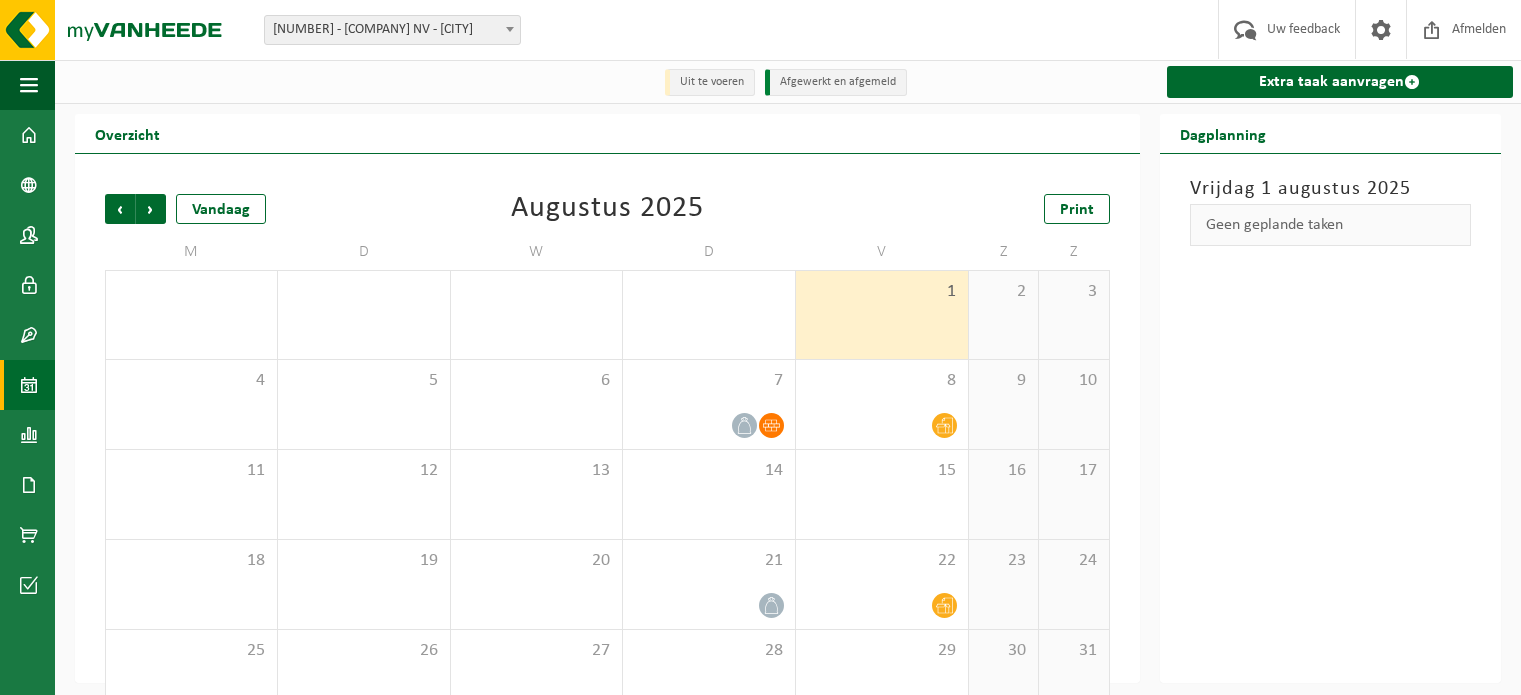 scroll, scrollTop: 0, scrollLeft: 0, axis: both 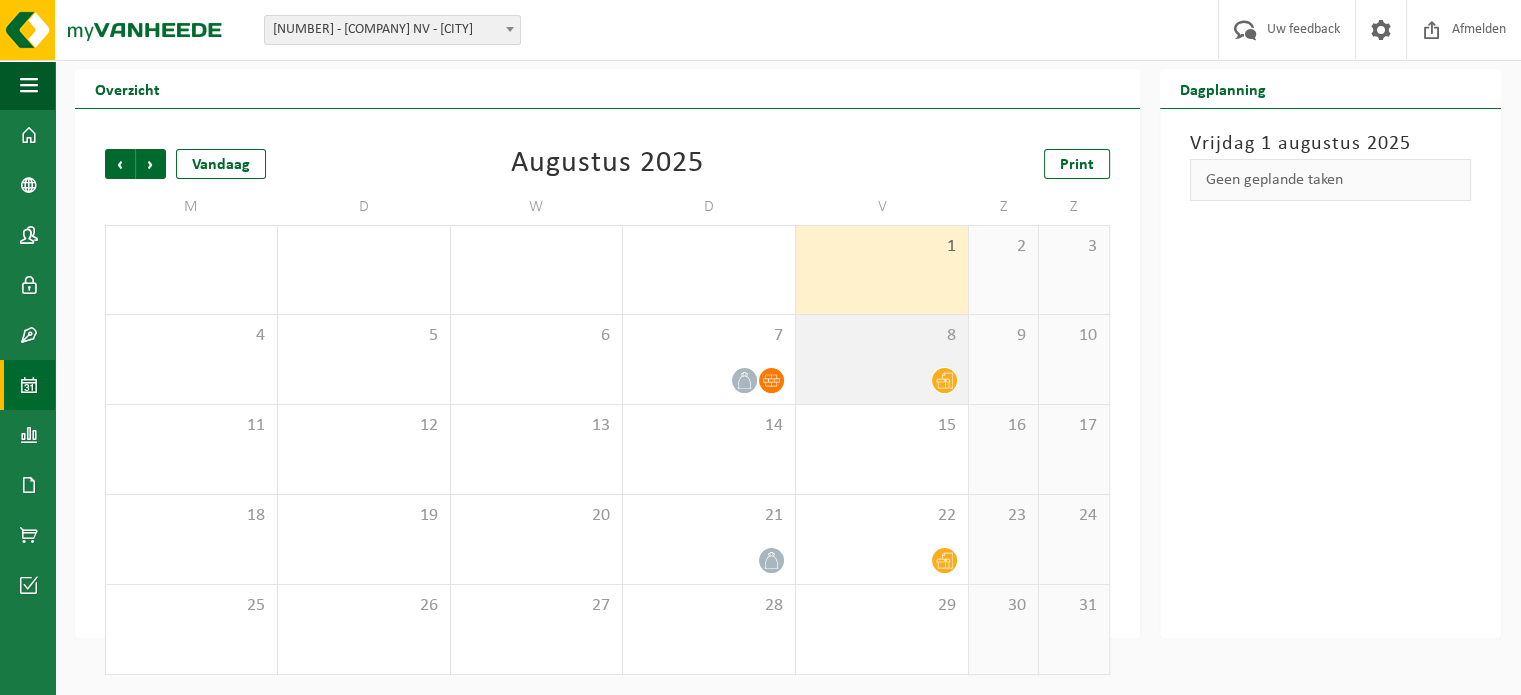 click on "8" at bounding box center (882, 359) 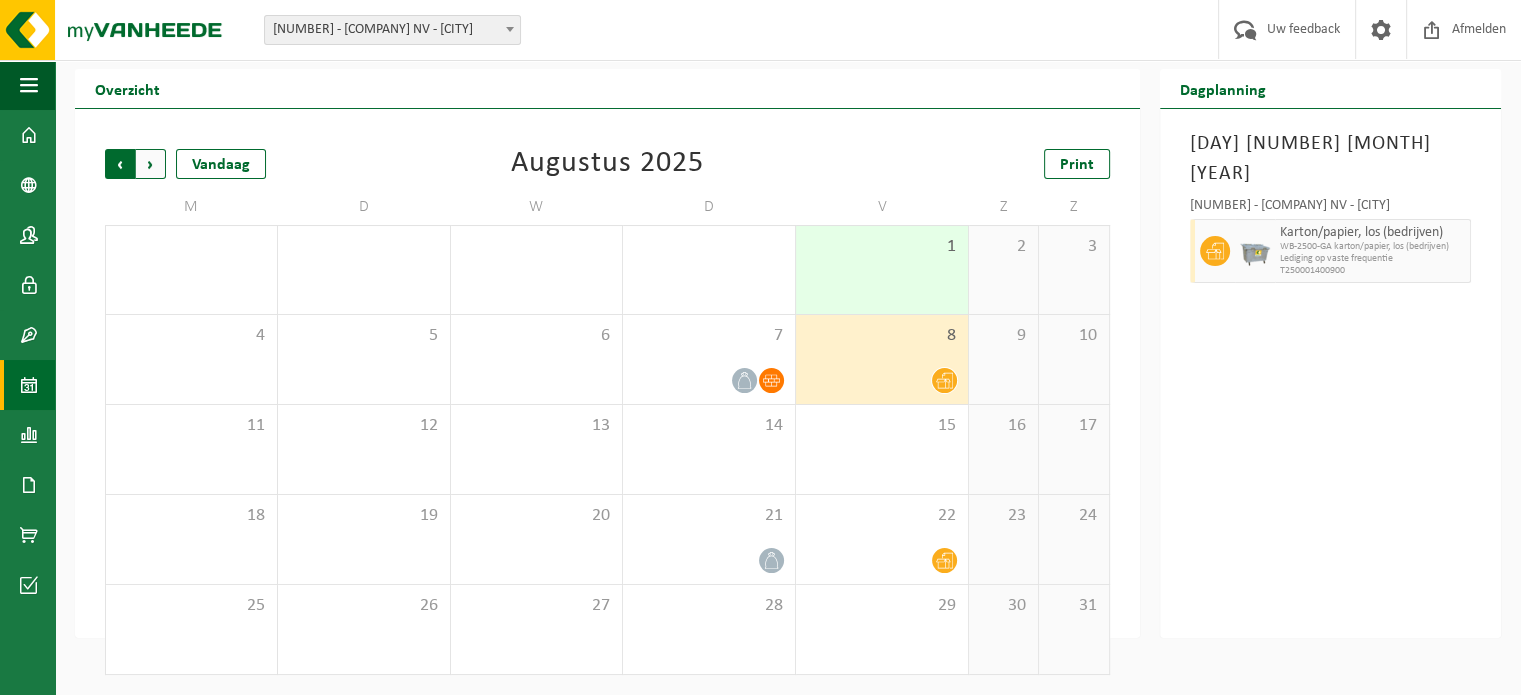click on "Volgende" at bounding box center [151, 164] 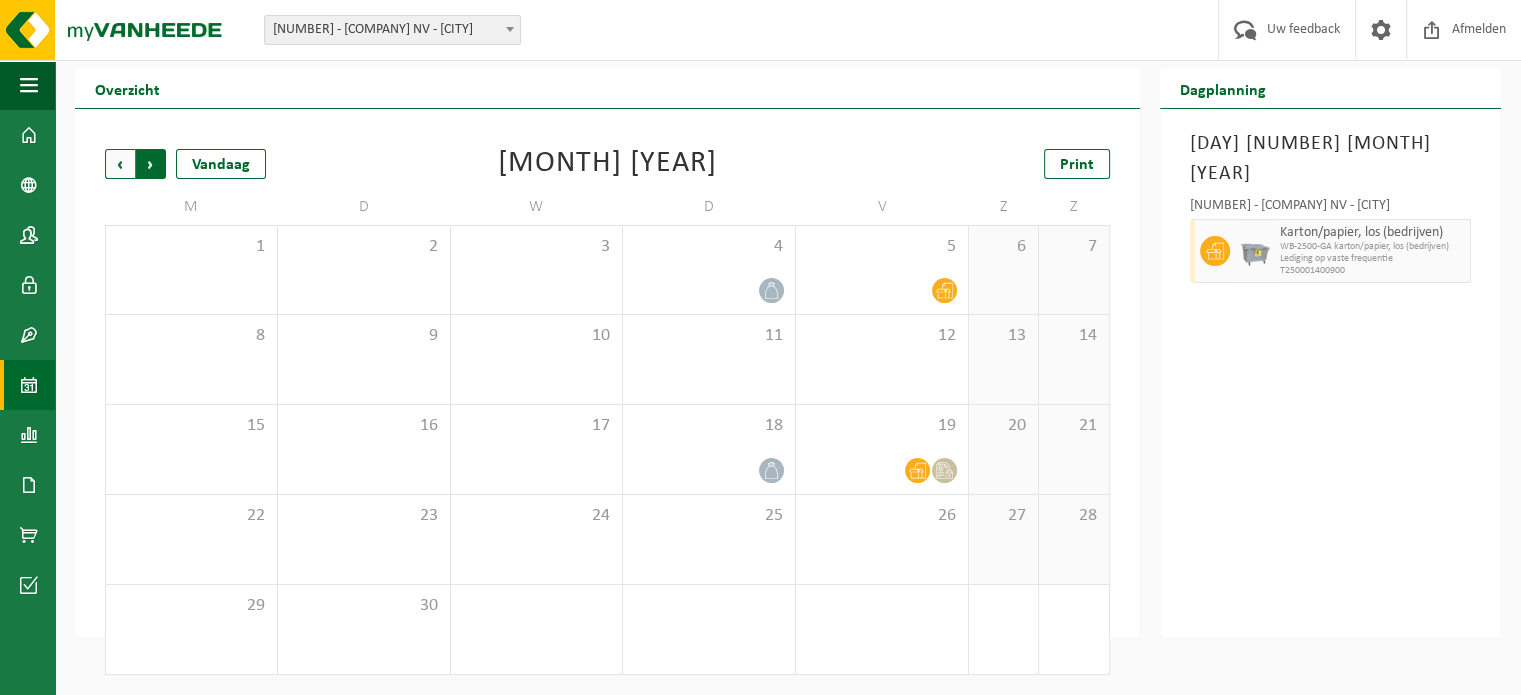 click on "Vorige" at bounding box center [120, 164] 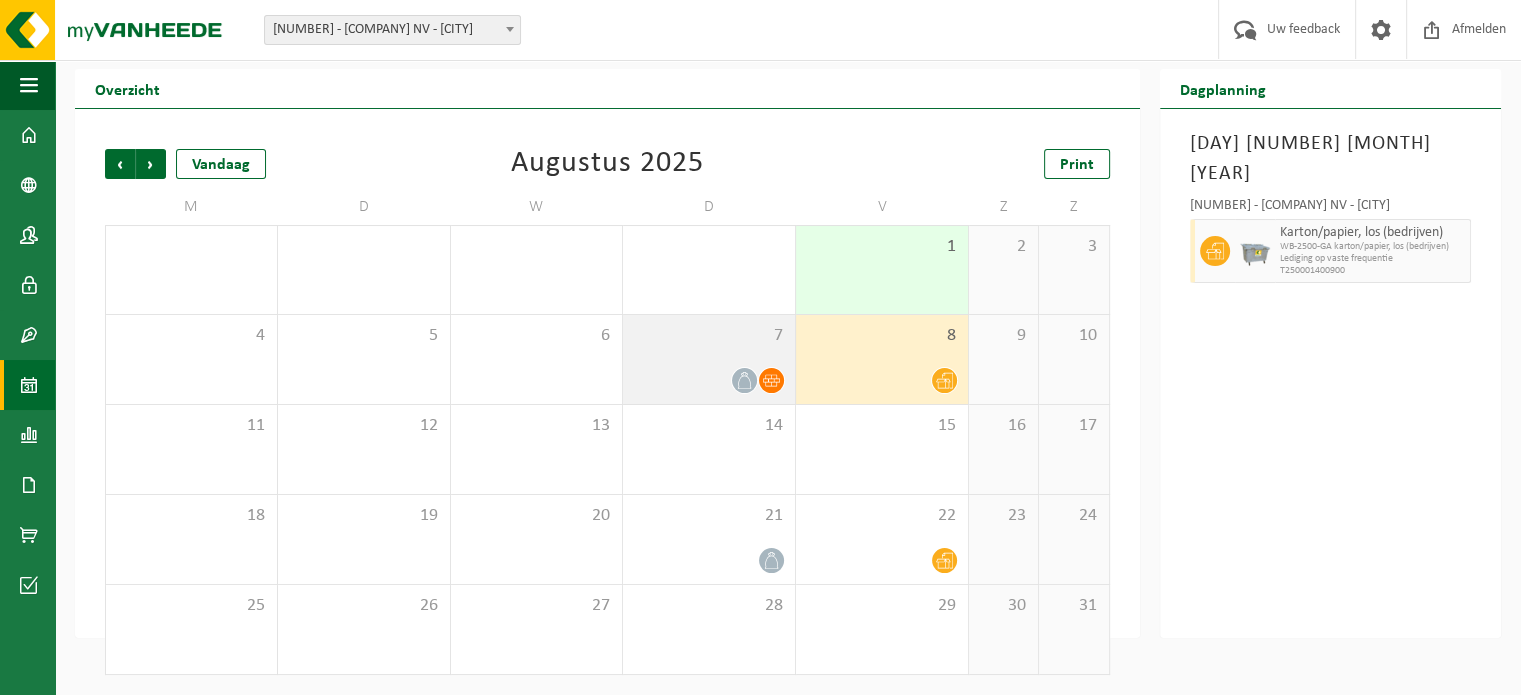 click 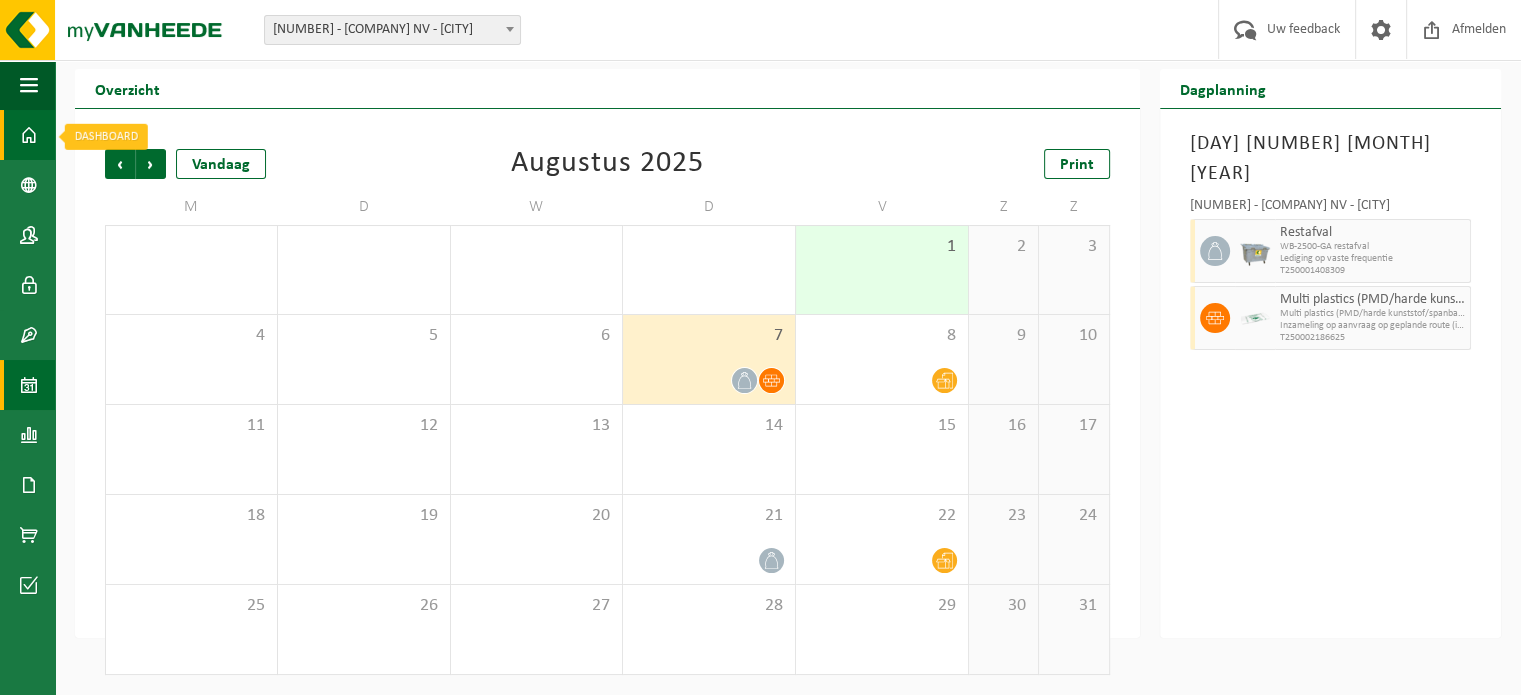 click on "Dashboard" at bounding box center (27, 135) 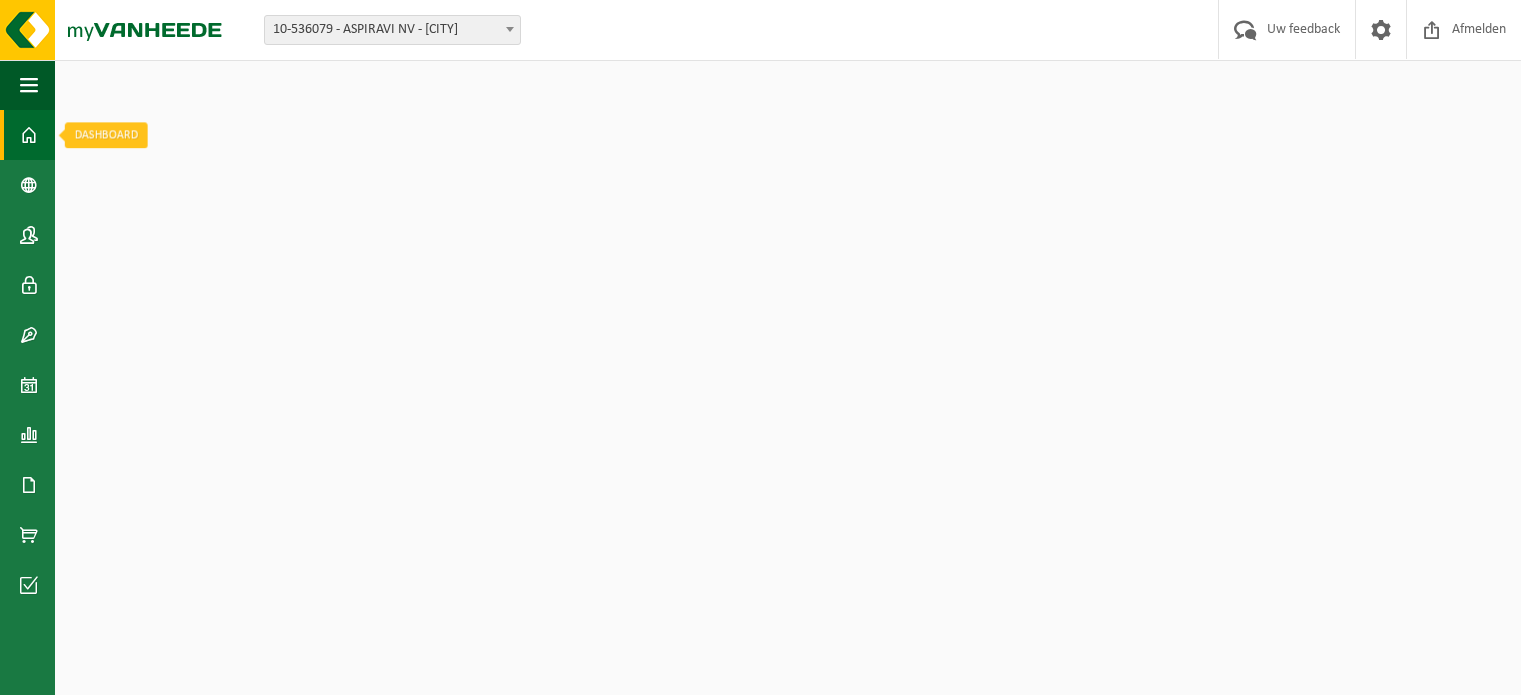 scroll, scrollTop: 0, scrollLeft: 0, axis: both 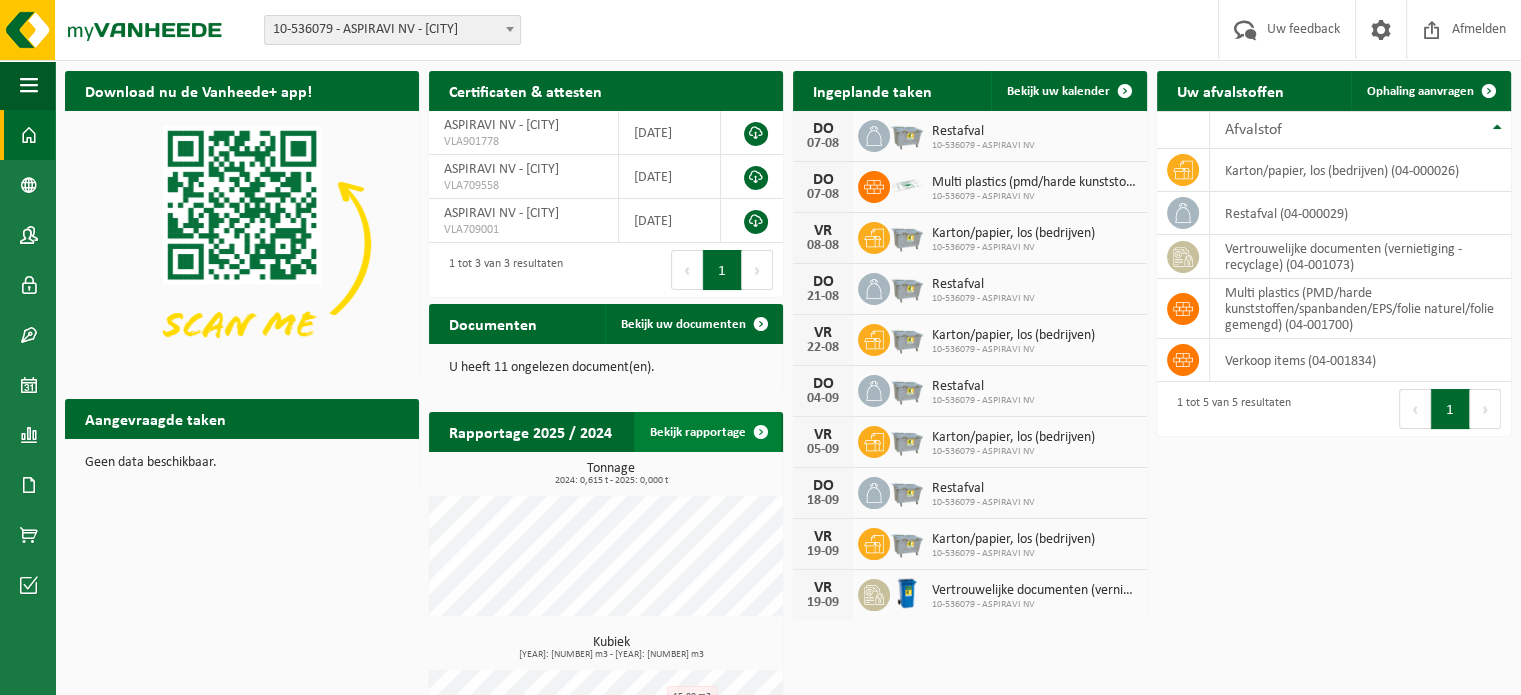 click on "Bekijk rapportage" at bounding box center (707, 432) 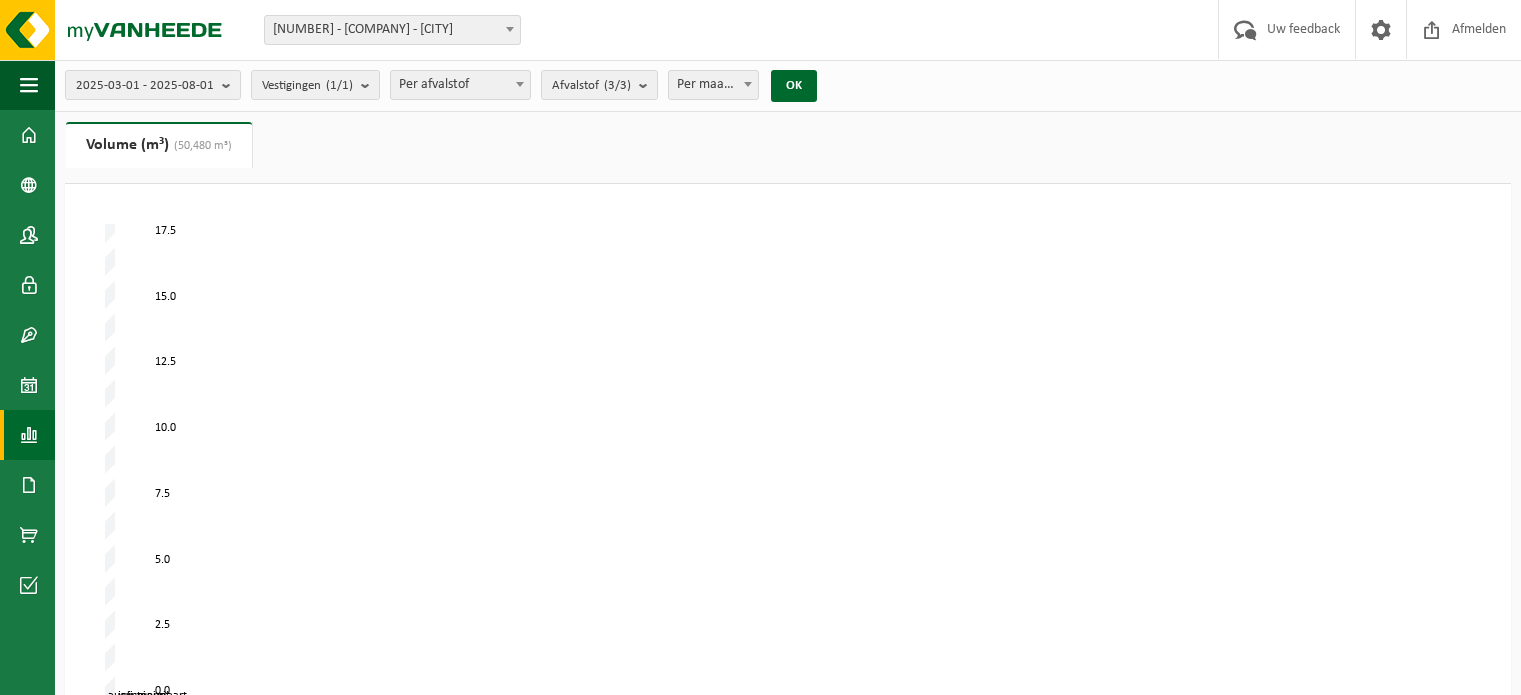 scroll, scrollTop: 0, scrollLeft: 0, axis: both 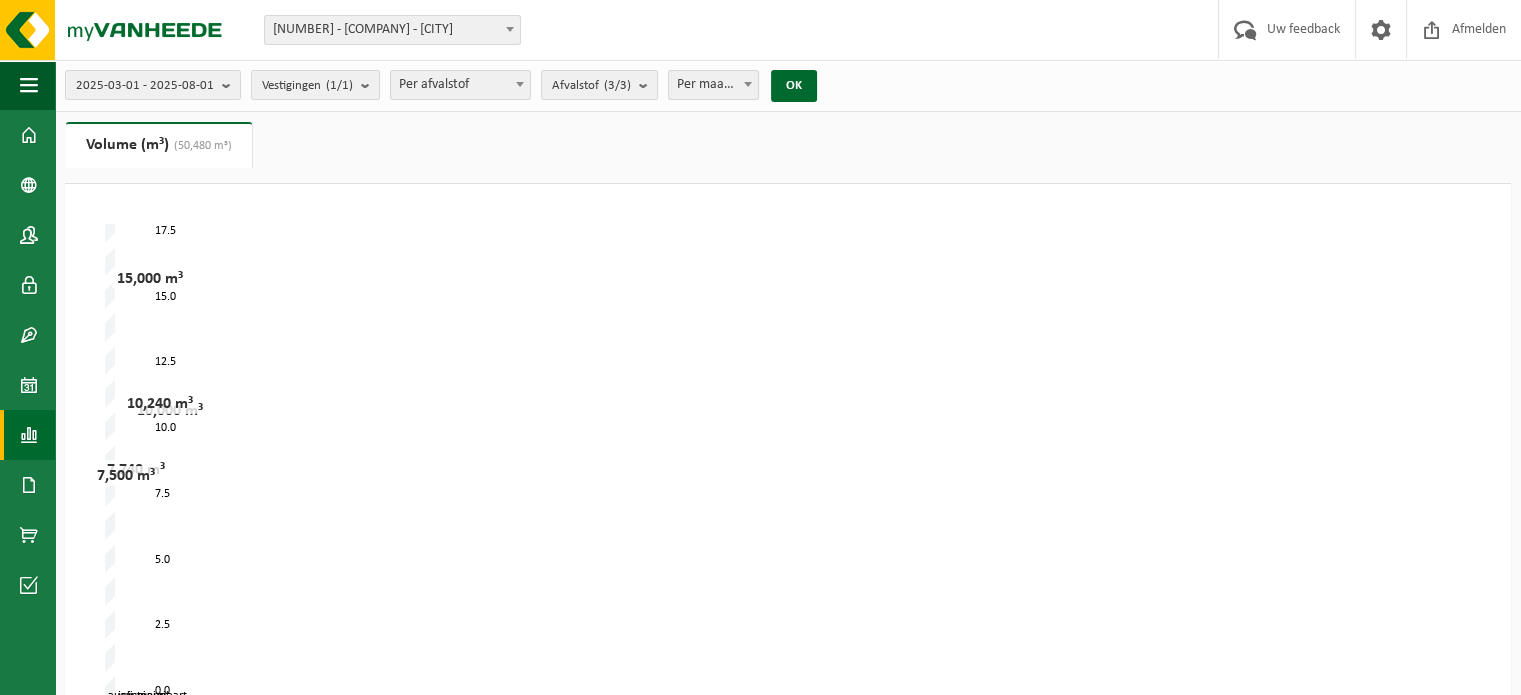 click on "Per afvalstof" at bounding box center (460, 85) 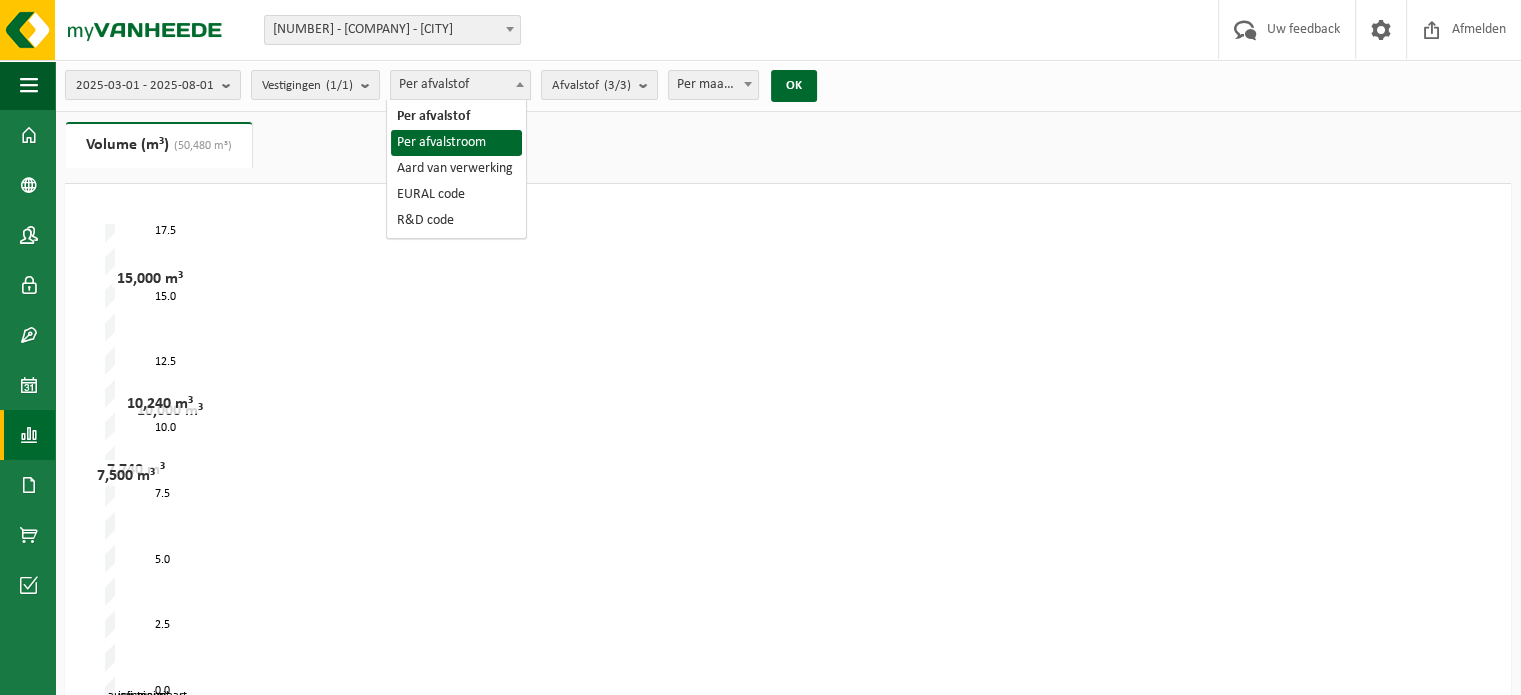 drag, startPoint x: 476, startPoint y: 123, endPoint x: 476, endPoint y: 135, distance: 12 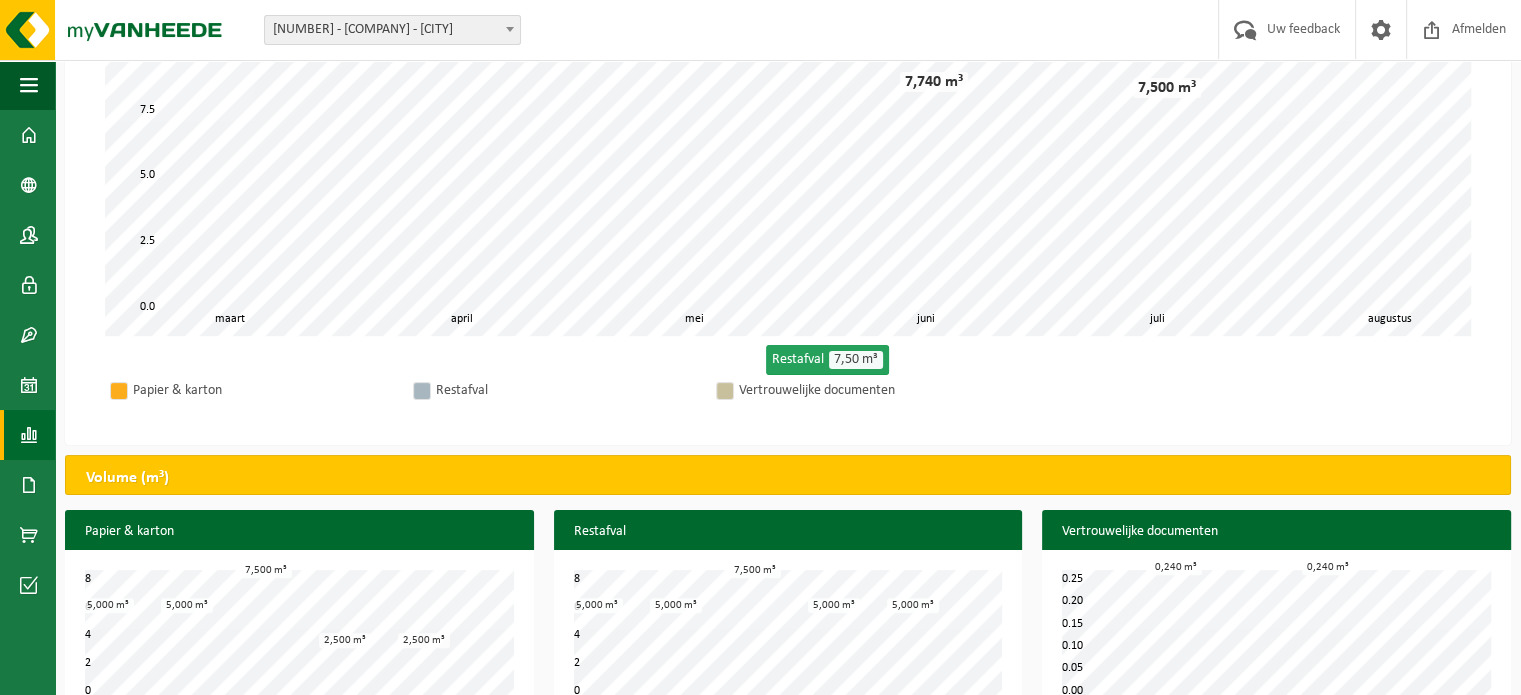 scroll, scrollTop: 441, scrollLeft: 0, axis: vertical 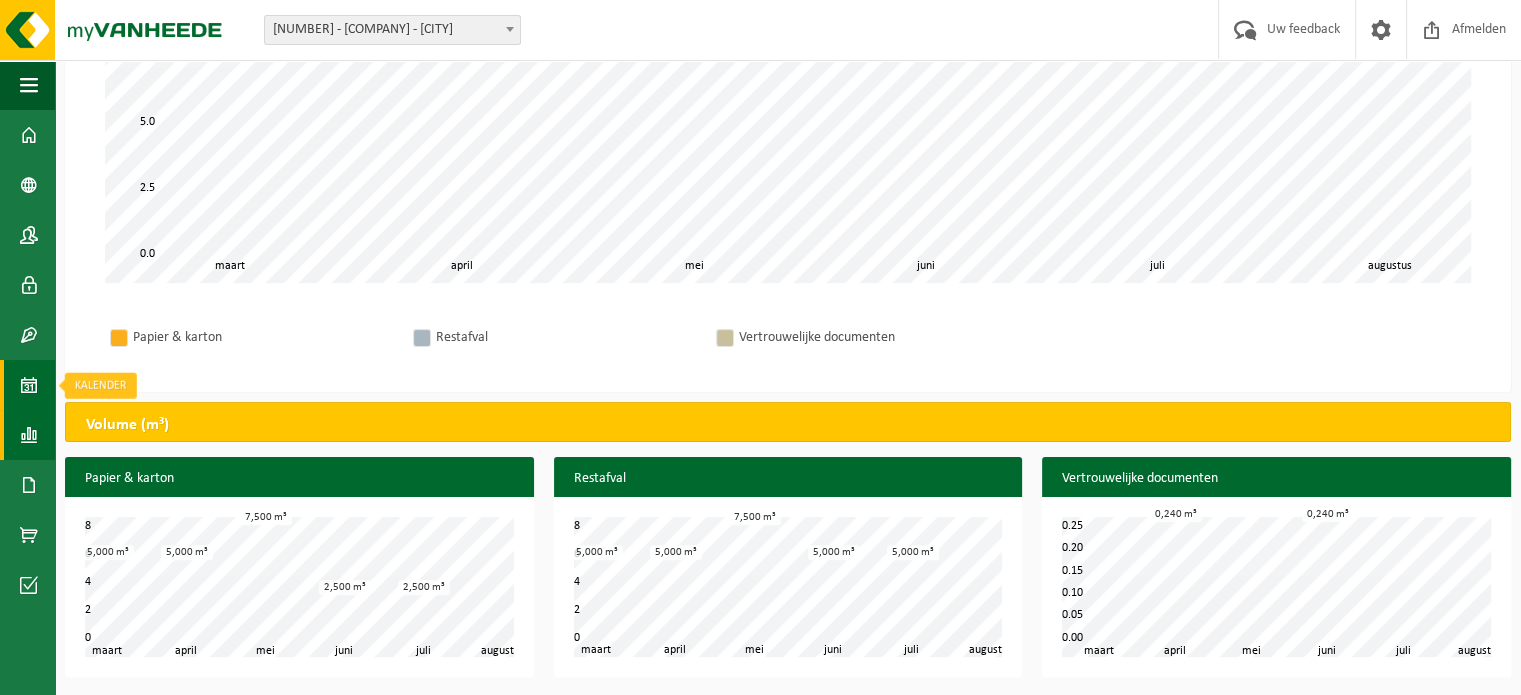 click at bounding box center [29, 385] 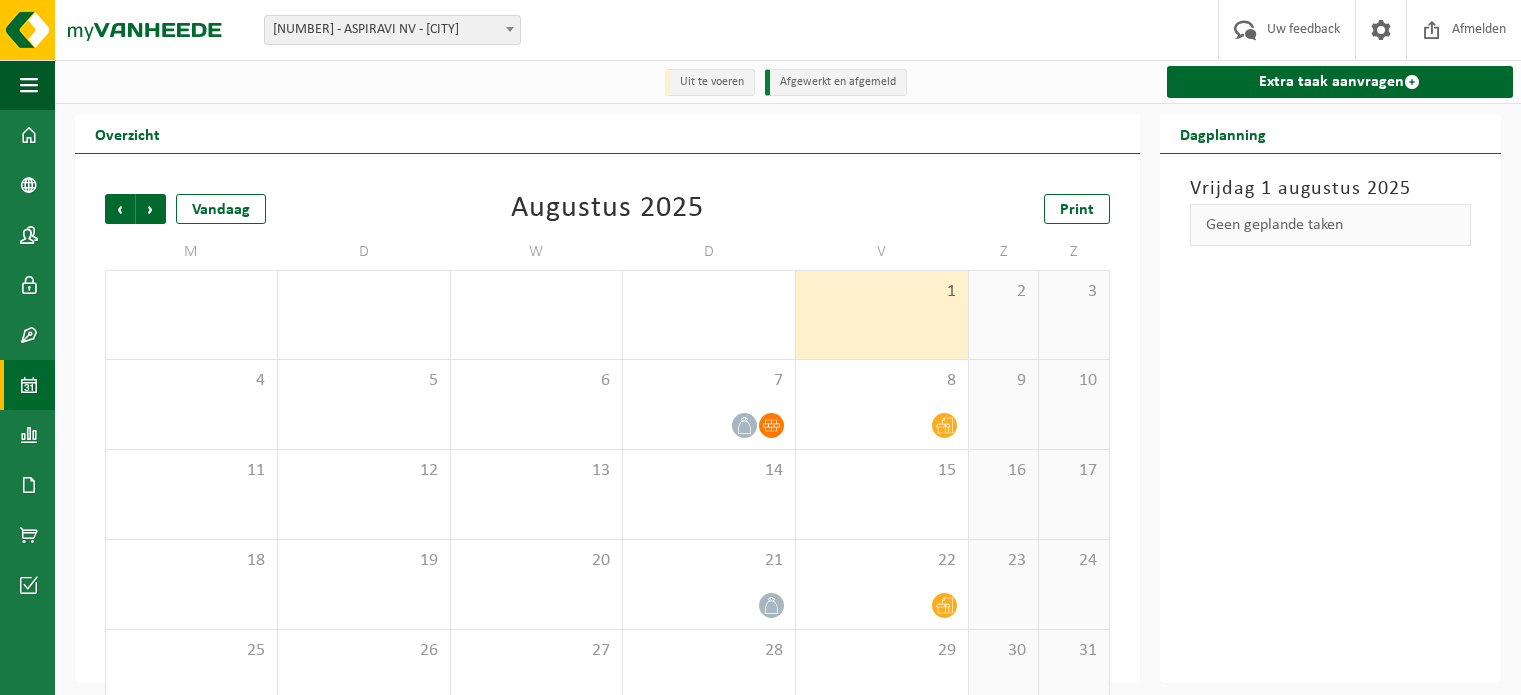 scroll, scrollTop: 0, scrollLeft: 0, axis: both 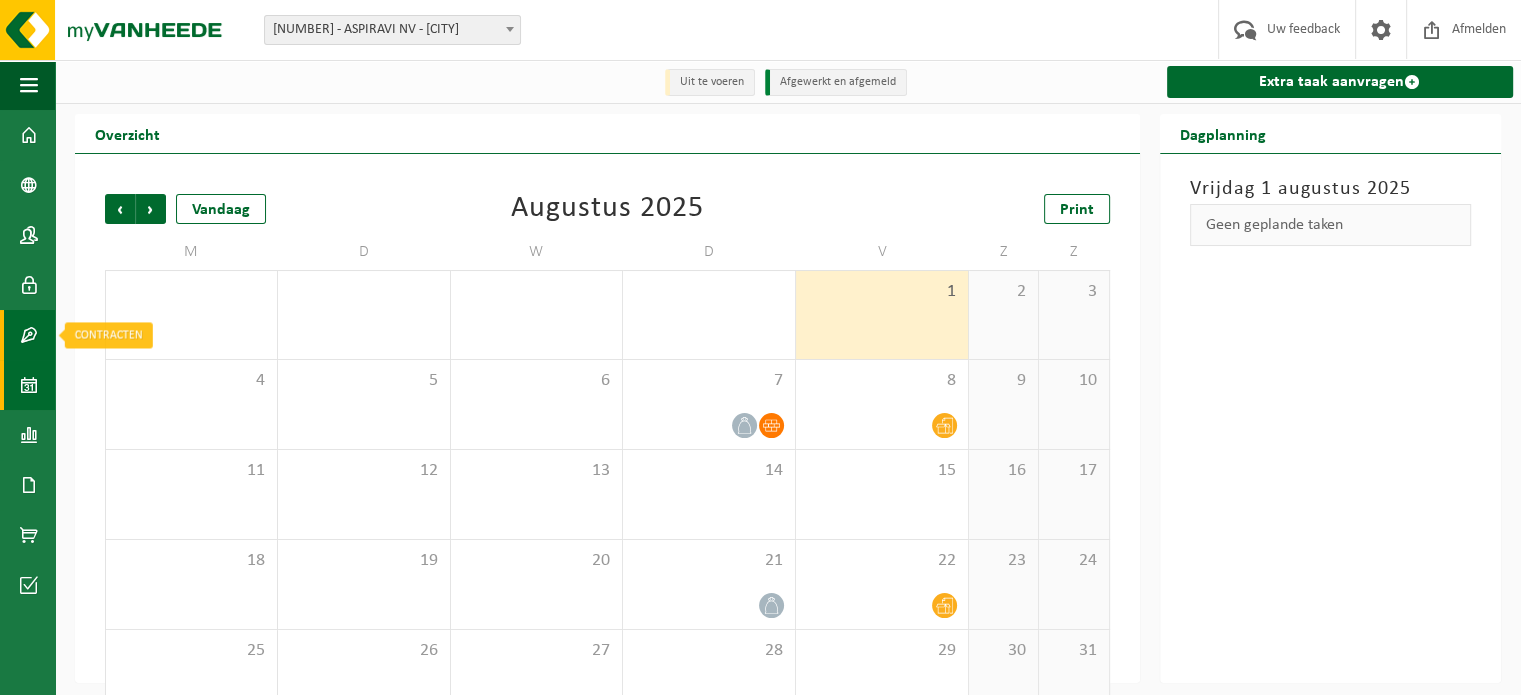 click on "Contracten" at bounding box center [27, 335] 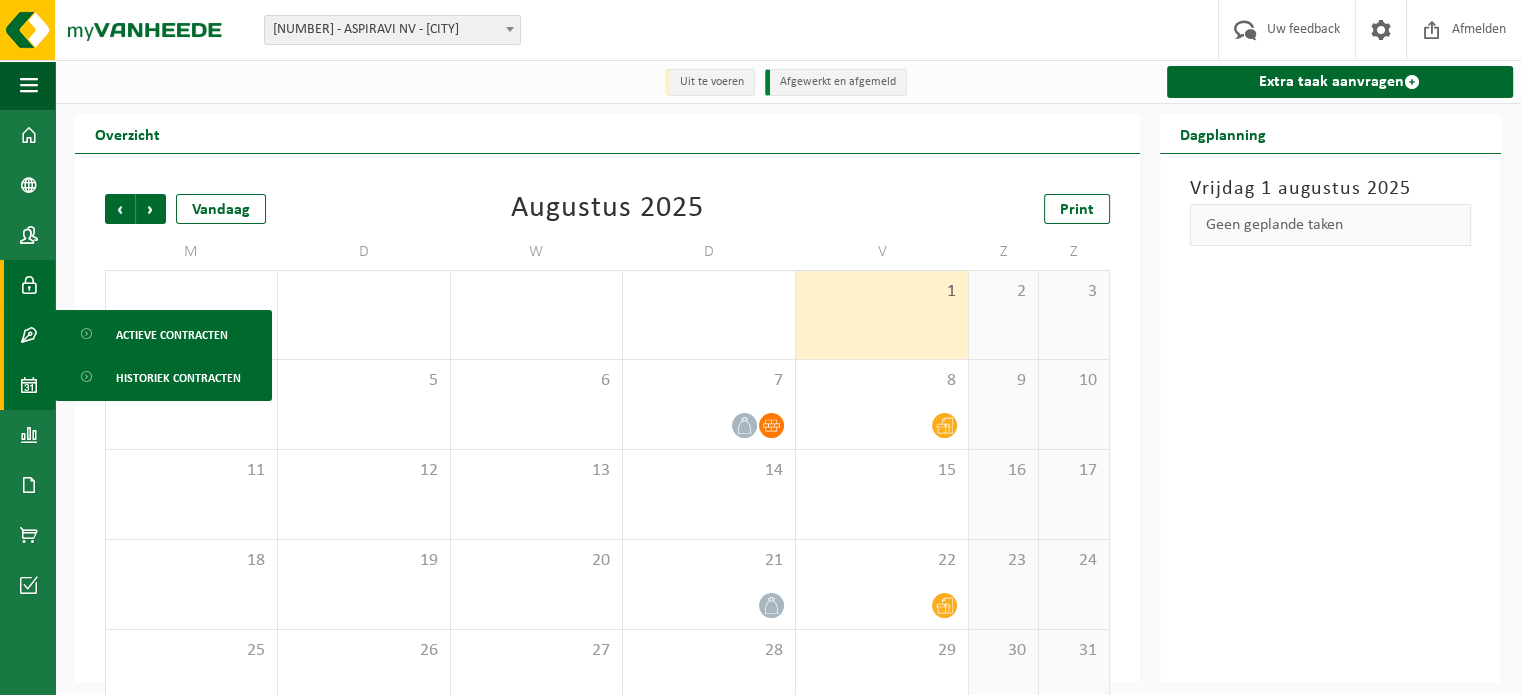click on "Gebruikers" at bounding box center [27, 285] 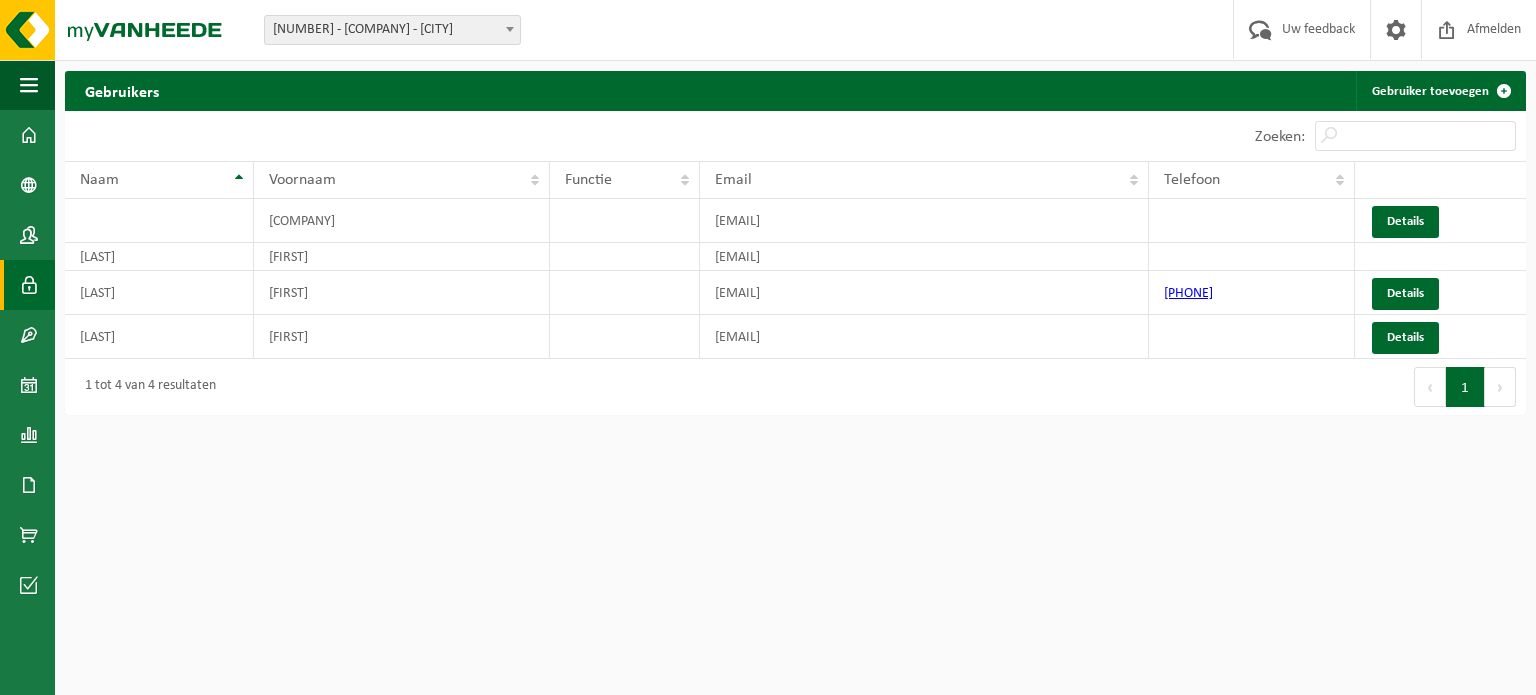 scroll, scrollTop: 0, scrollLeft: 0, axis: both 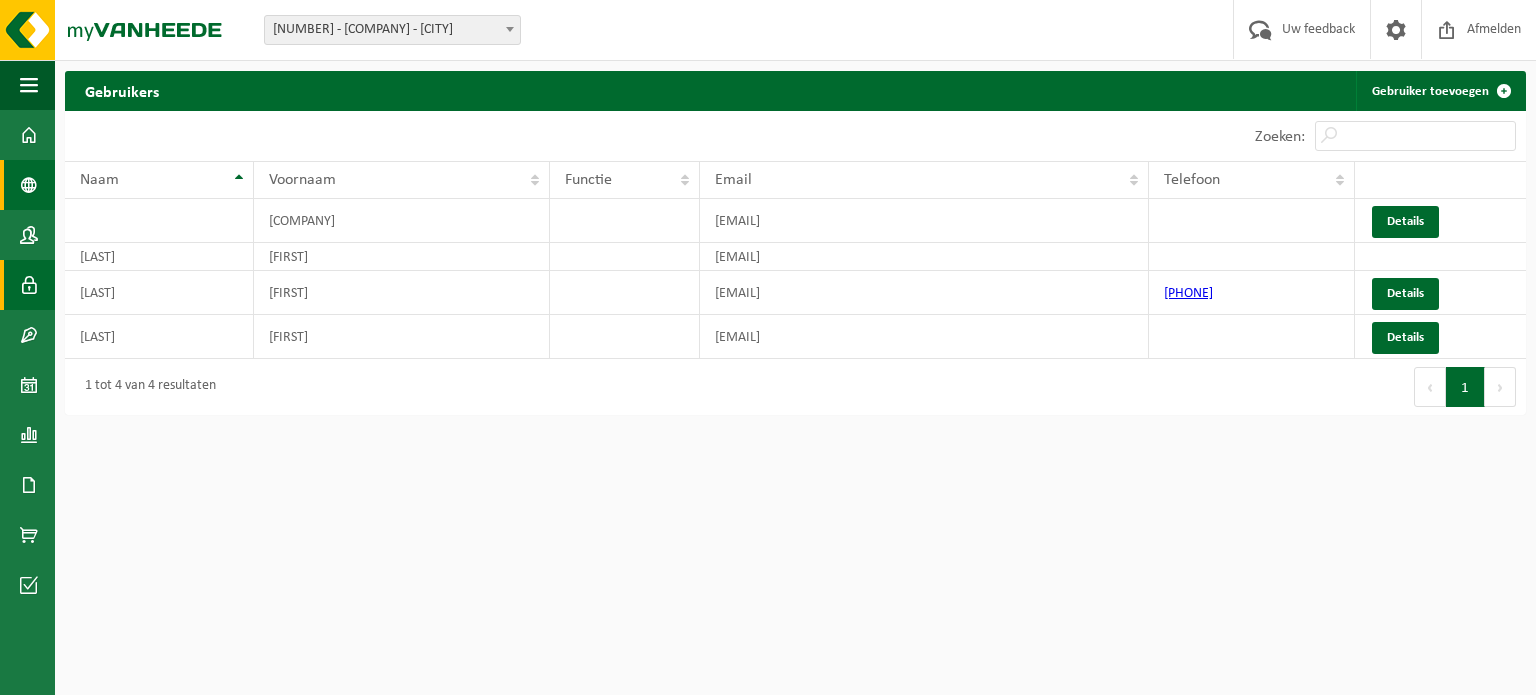 click at bounding box center [29, 185] 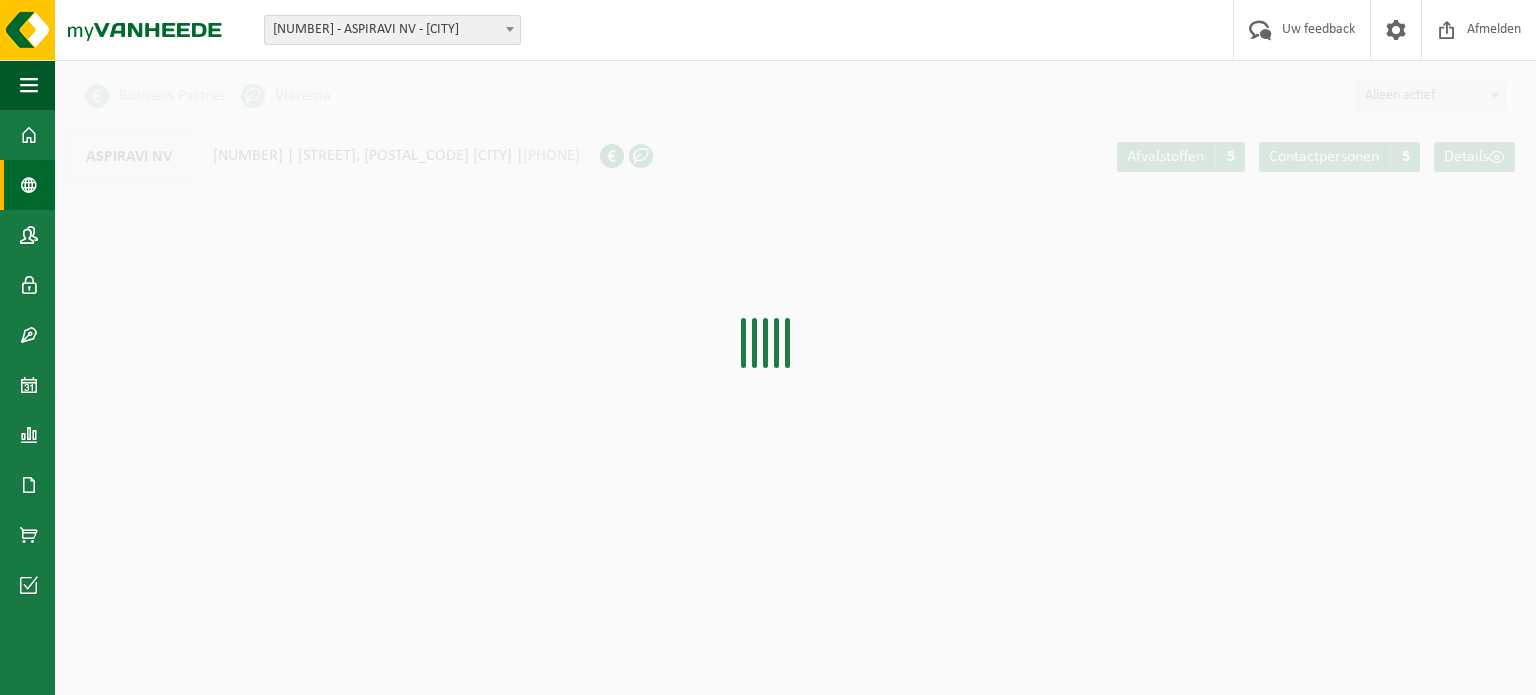 scroll, scrollTop: 0, scrollLeft: 0, axis: both 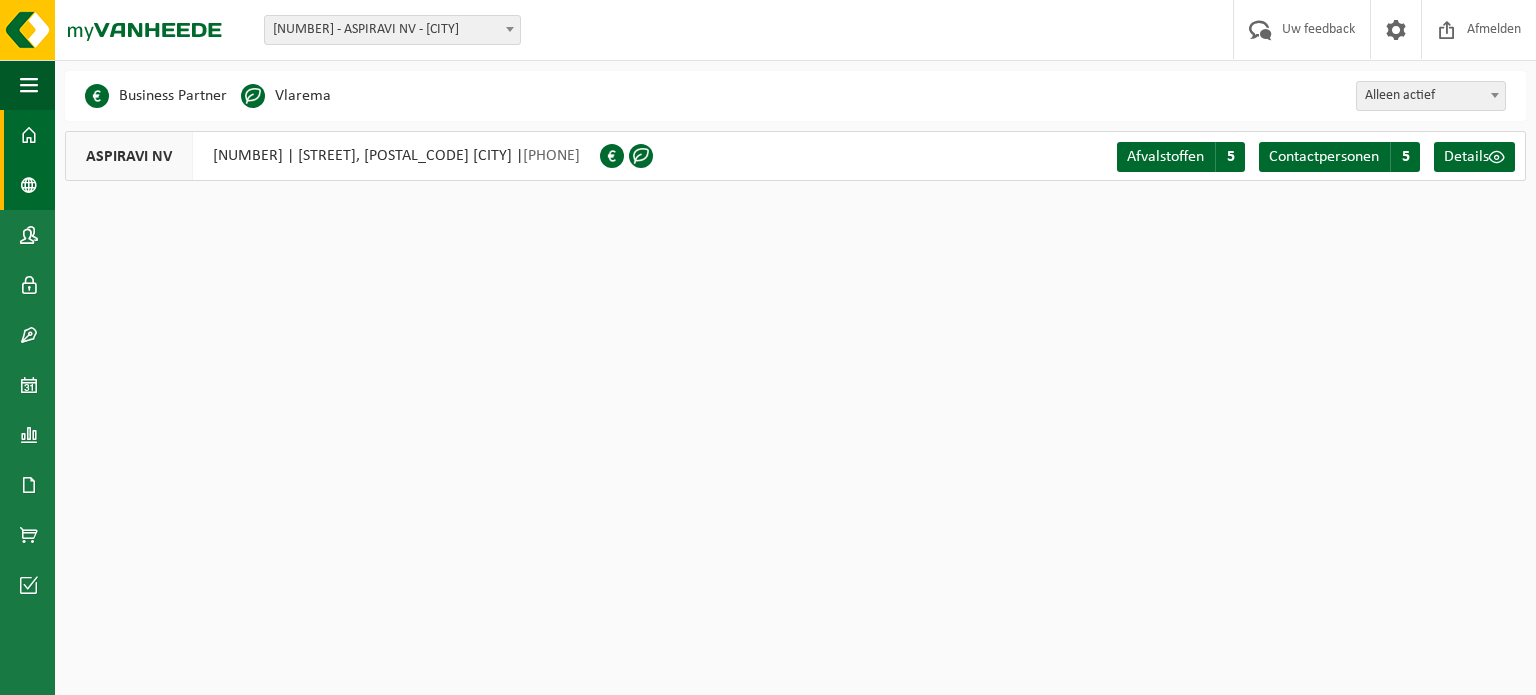 click at bounding box center [29, 135] 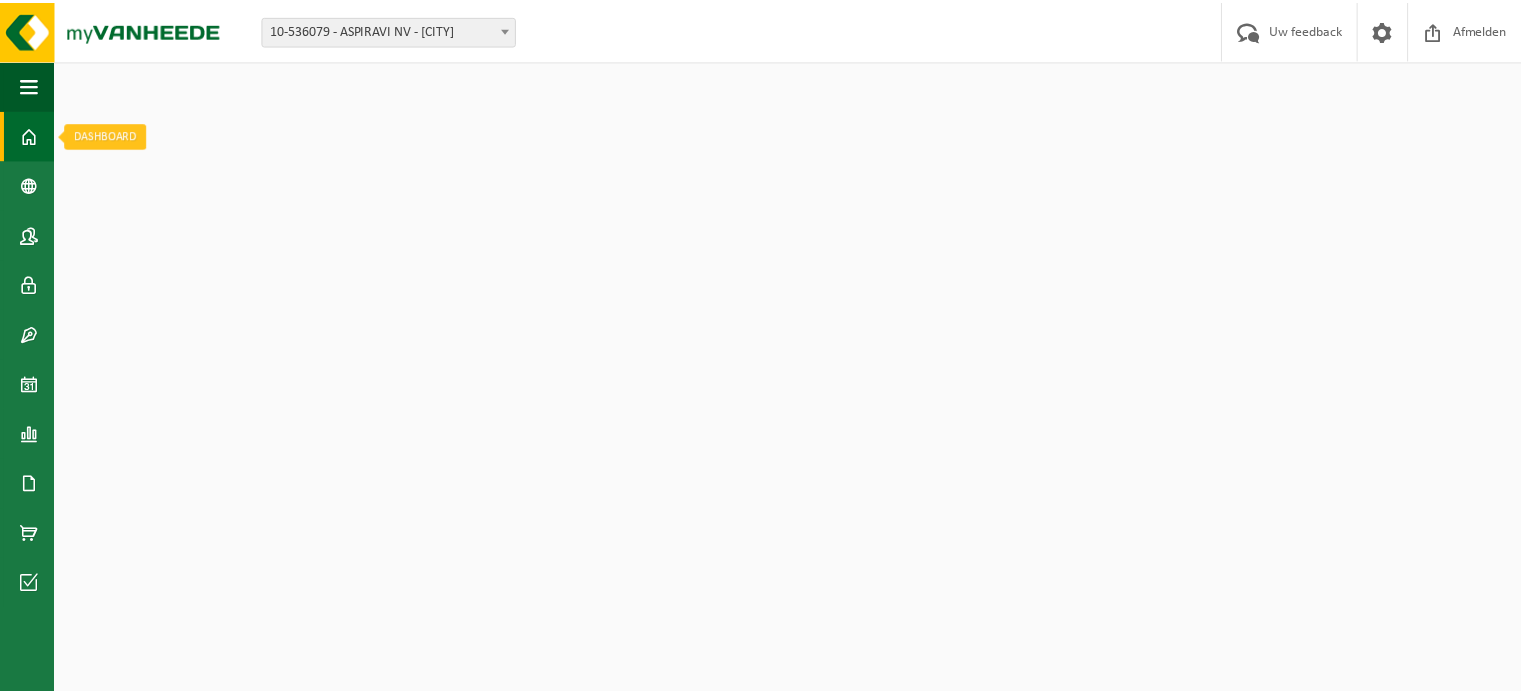 scroll, scrollTop: 0, scrollLeft: 0, axis: both 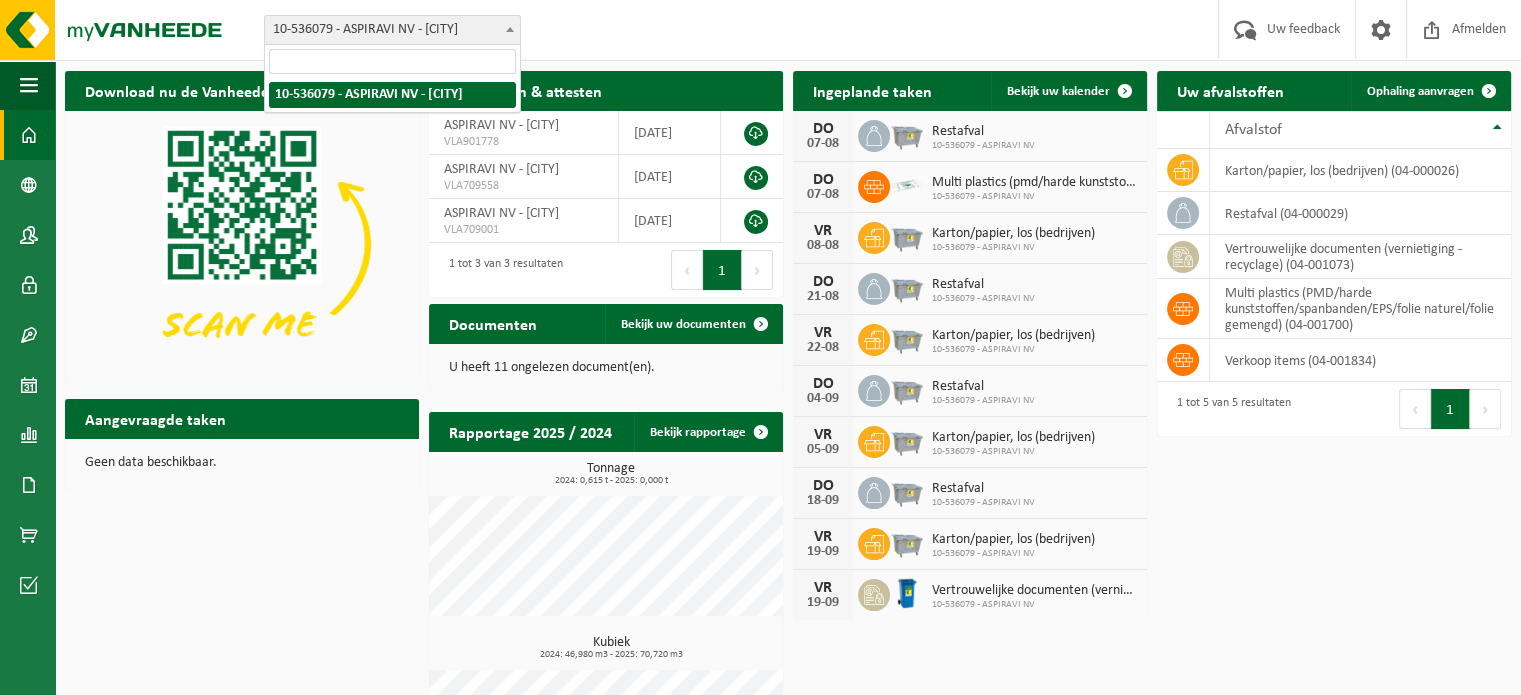 click on "10-536079 - ASPIRAVI NV - [CITY]" at bounding box center [392, 30] 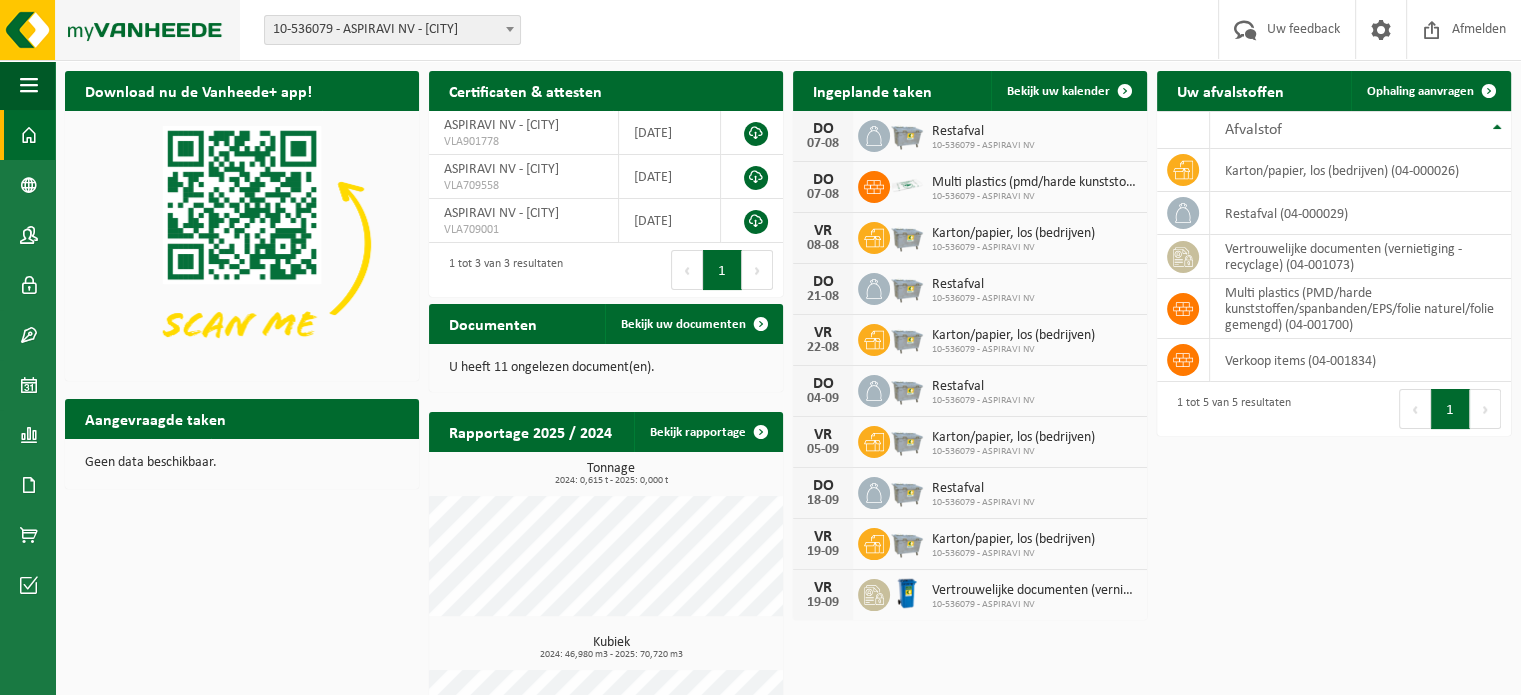 click at bounding box center [120, 30] 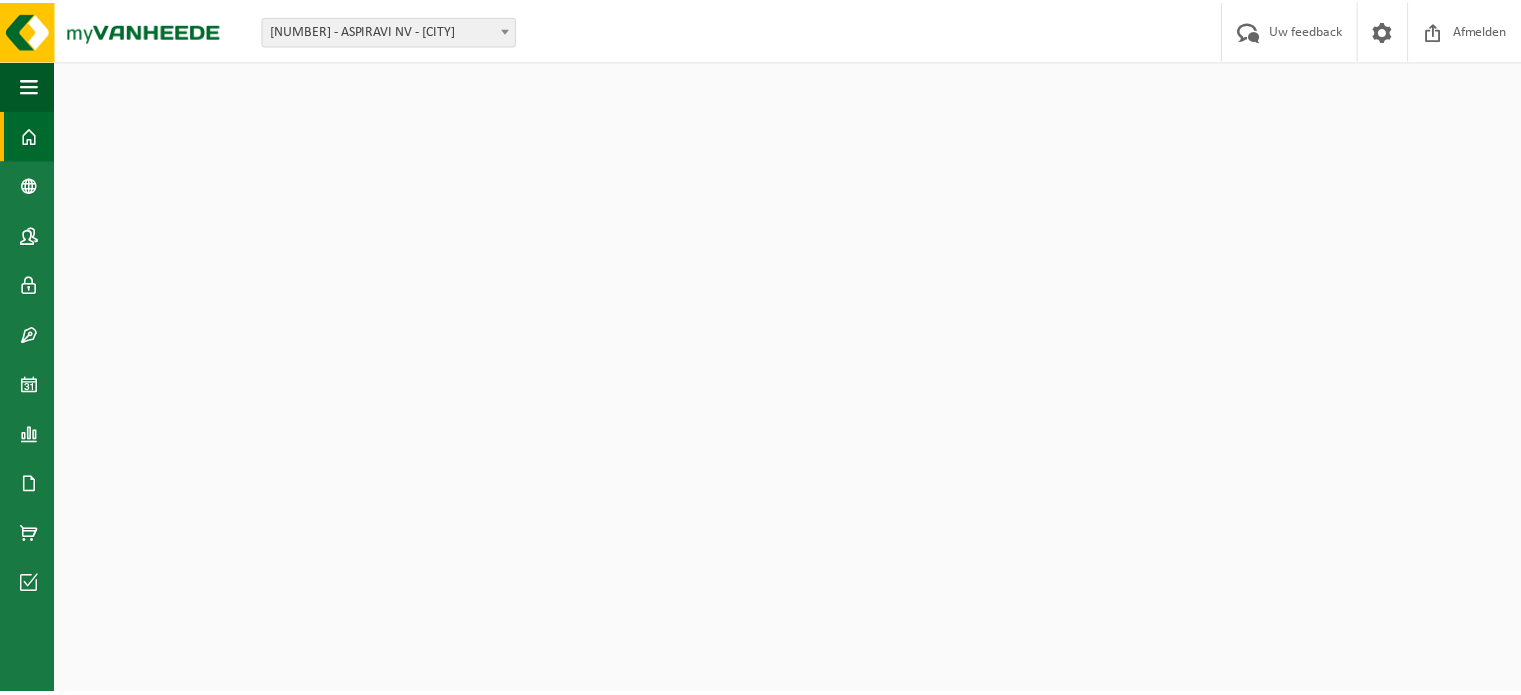 scroll, scrollTop: 0, scrollLeft: 0, axis: both 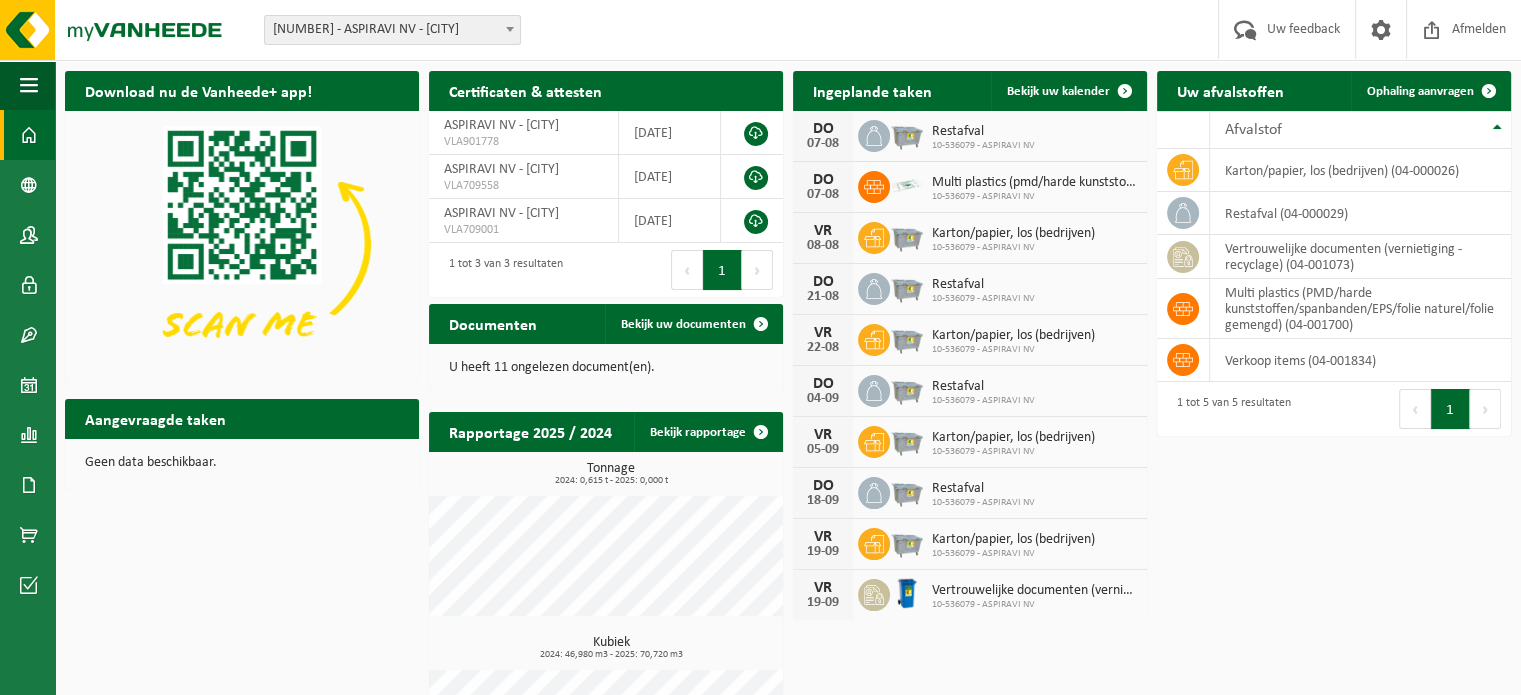 click at bounding box center [29, 135] 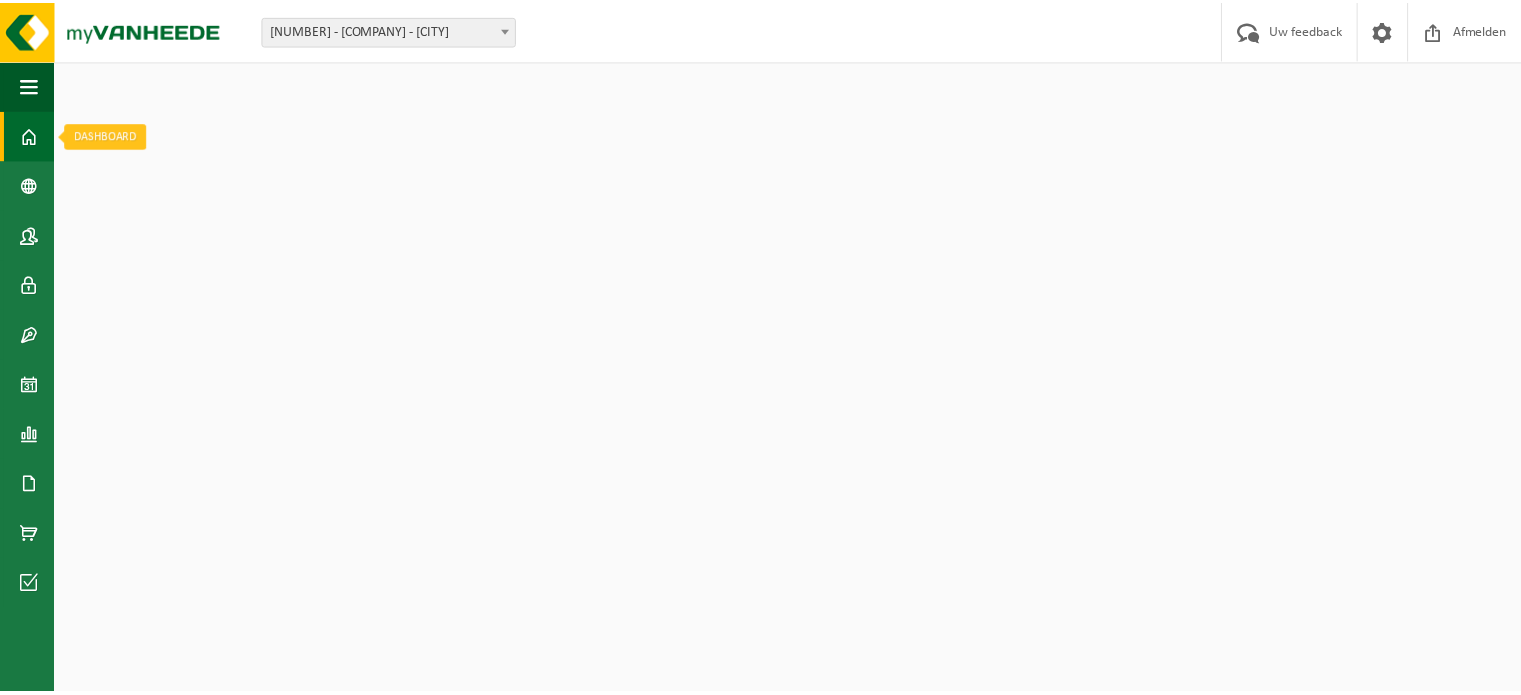 scroll, scrollTop: 0, scrollLeft: 0, axis: both 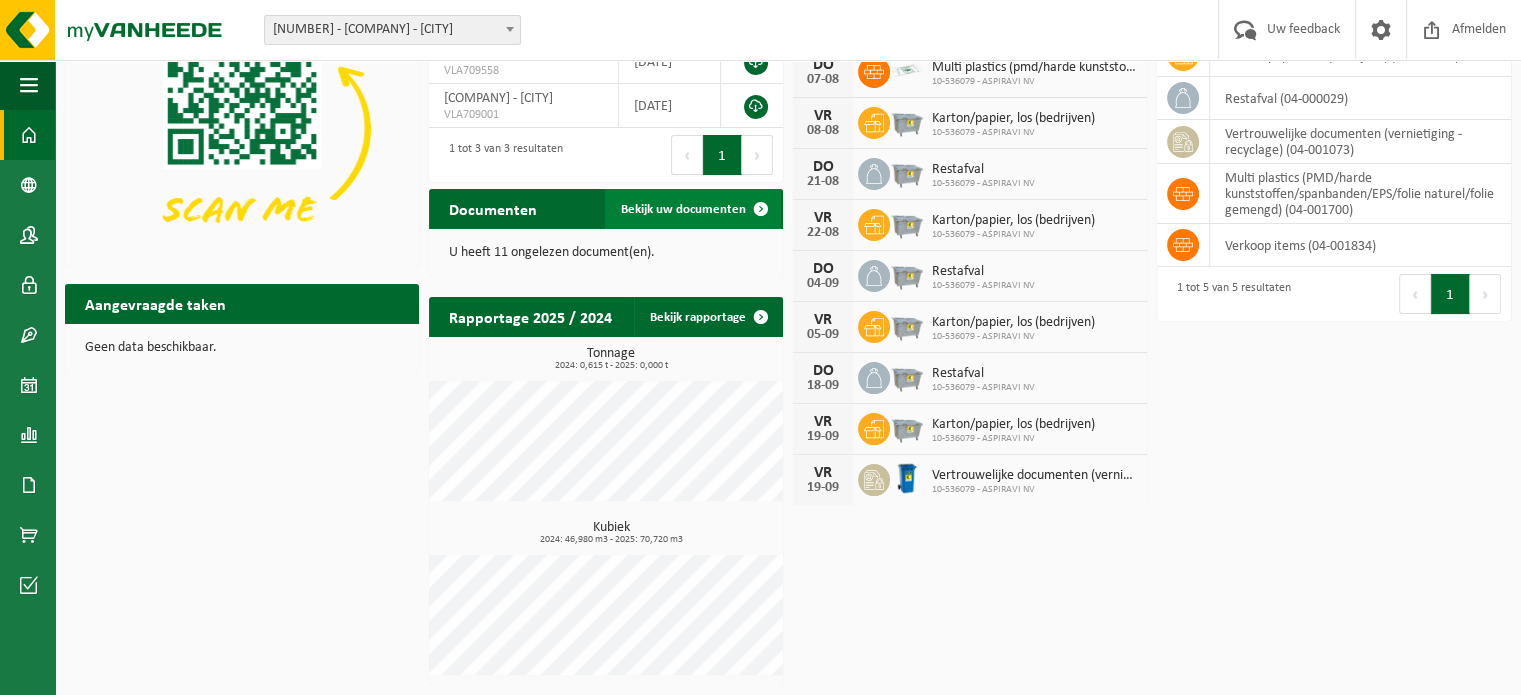 click on "Bekijk uw documenten" at bounding box center (683, 209) 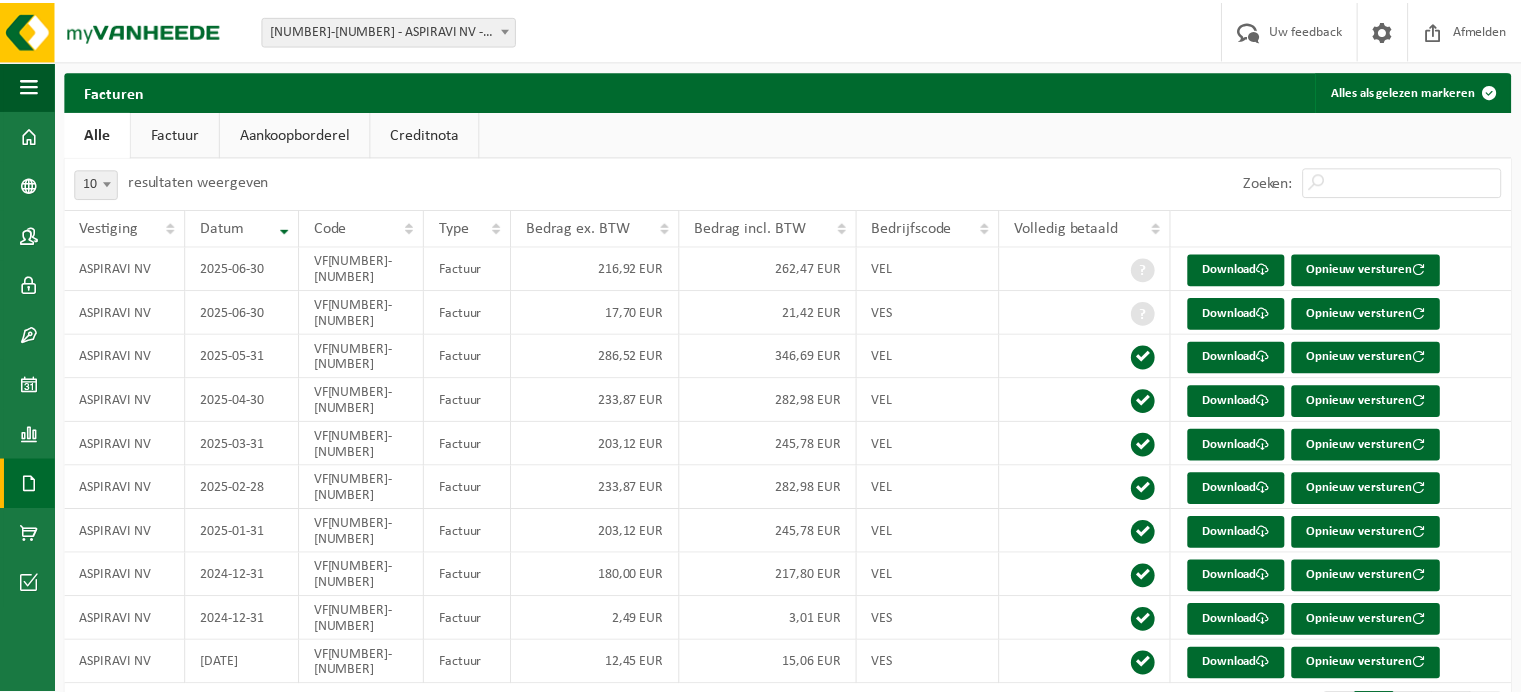 scroll, scrollTop: 0, scrollLeft: 0, axis: both 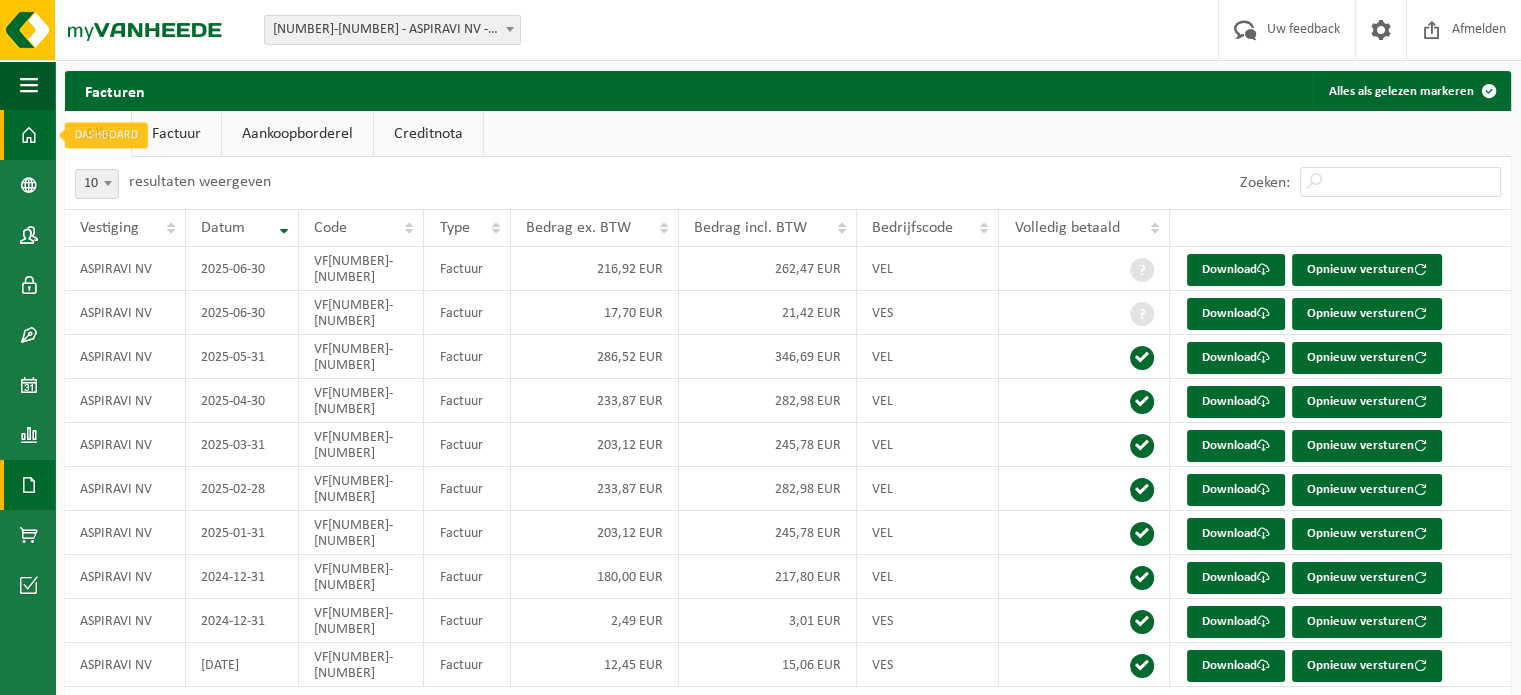 click on "Dashboard" at bounding box center (27, 135) 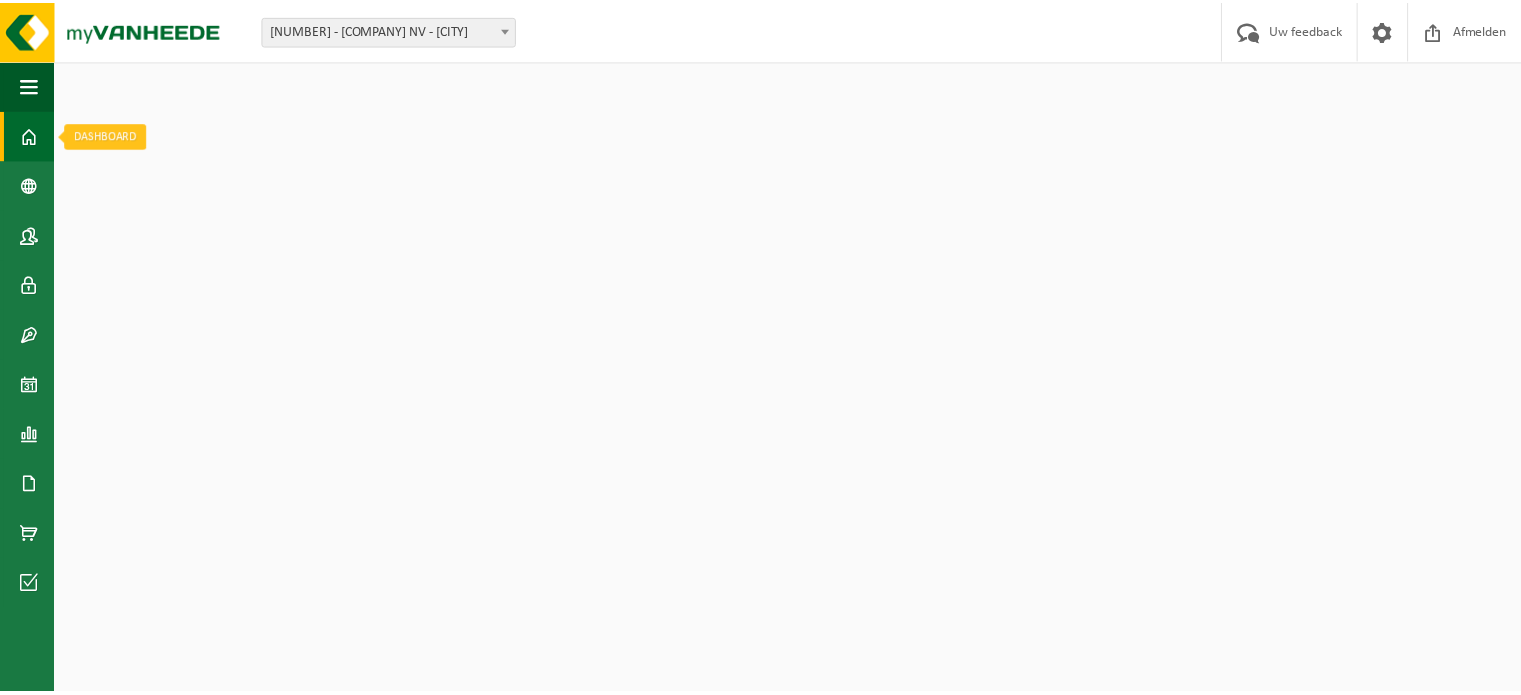 scroll, scrollTop: 0, scrollLeft: 0, axis: both 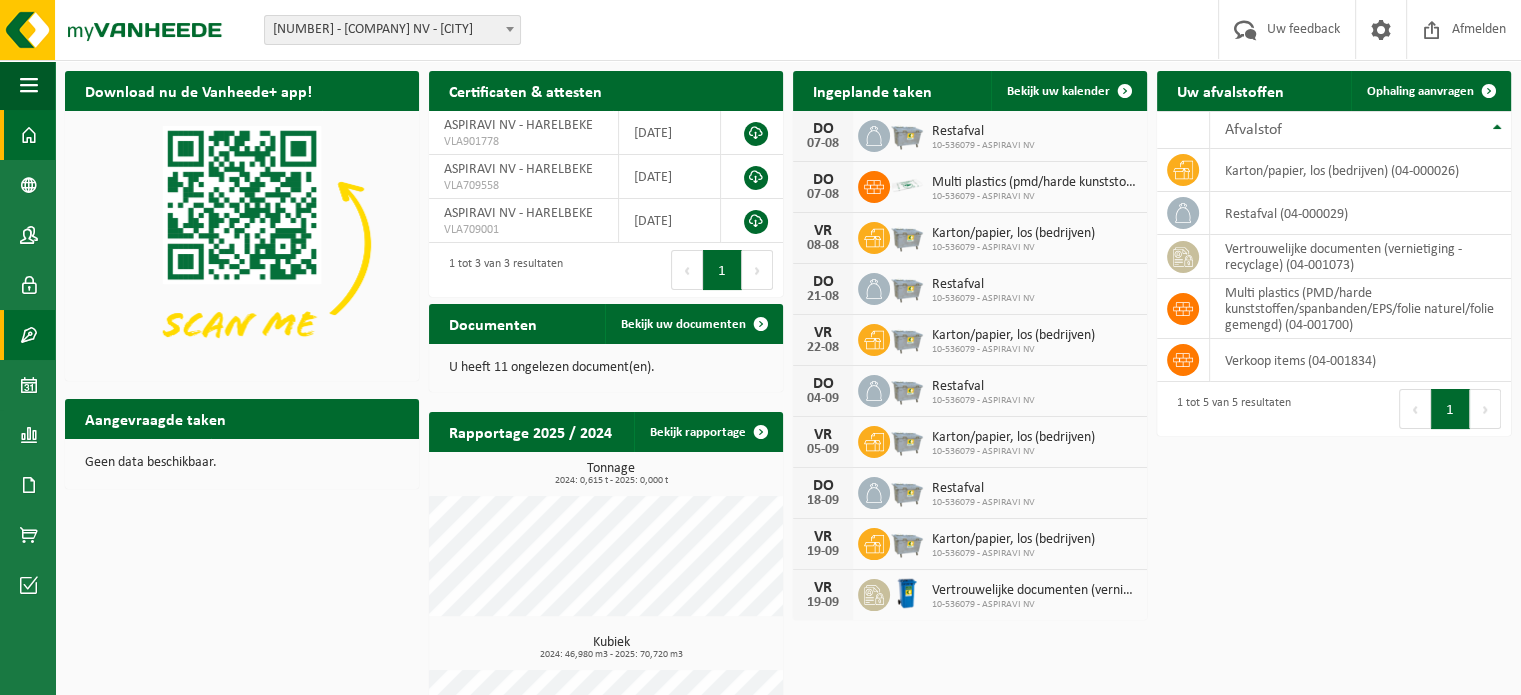 click at bounding box center (29, 335) 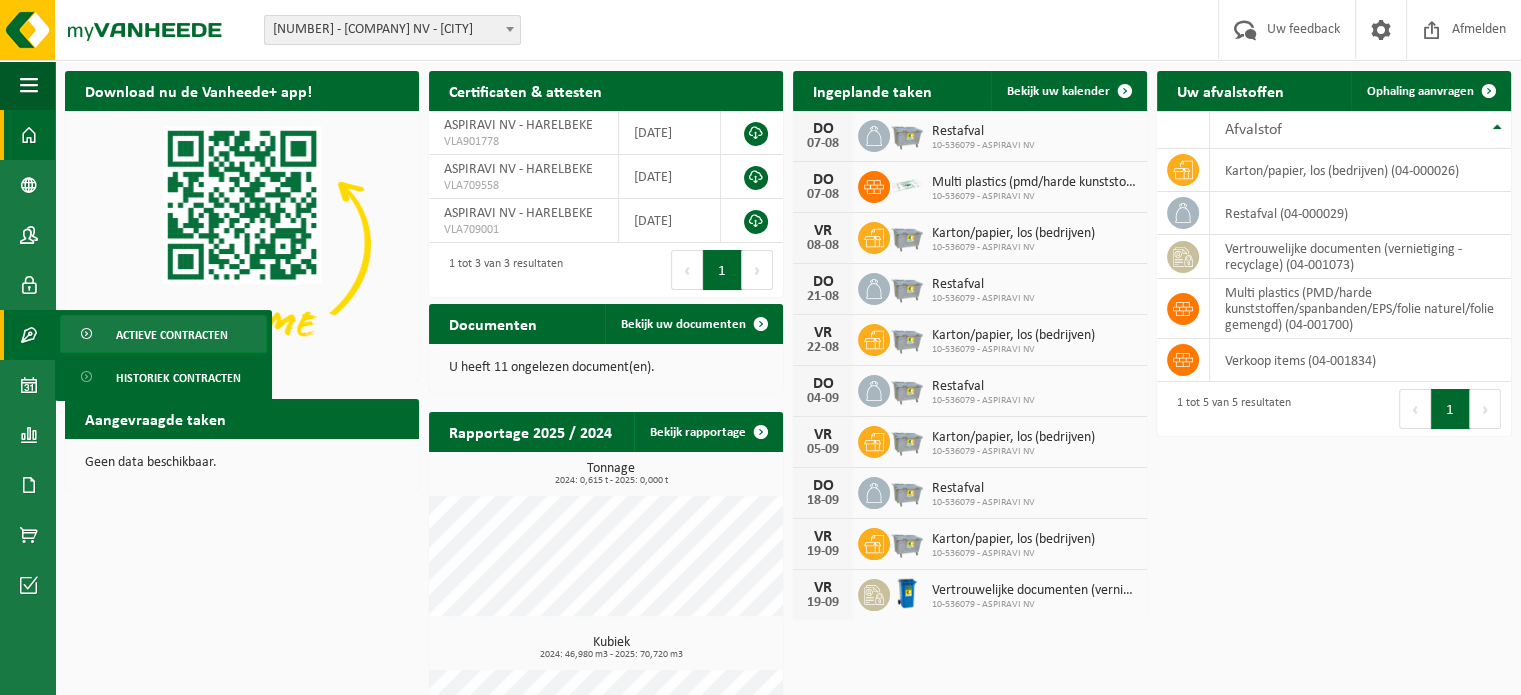 click on "Actieve contracten" at bounding box center (172, 335) 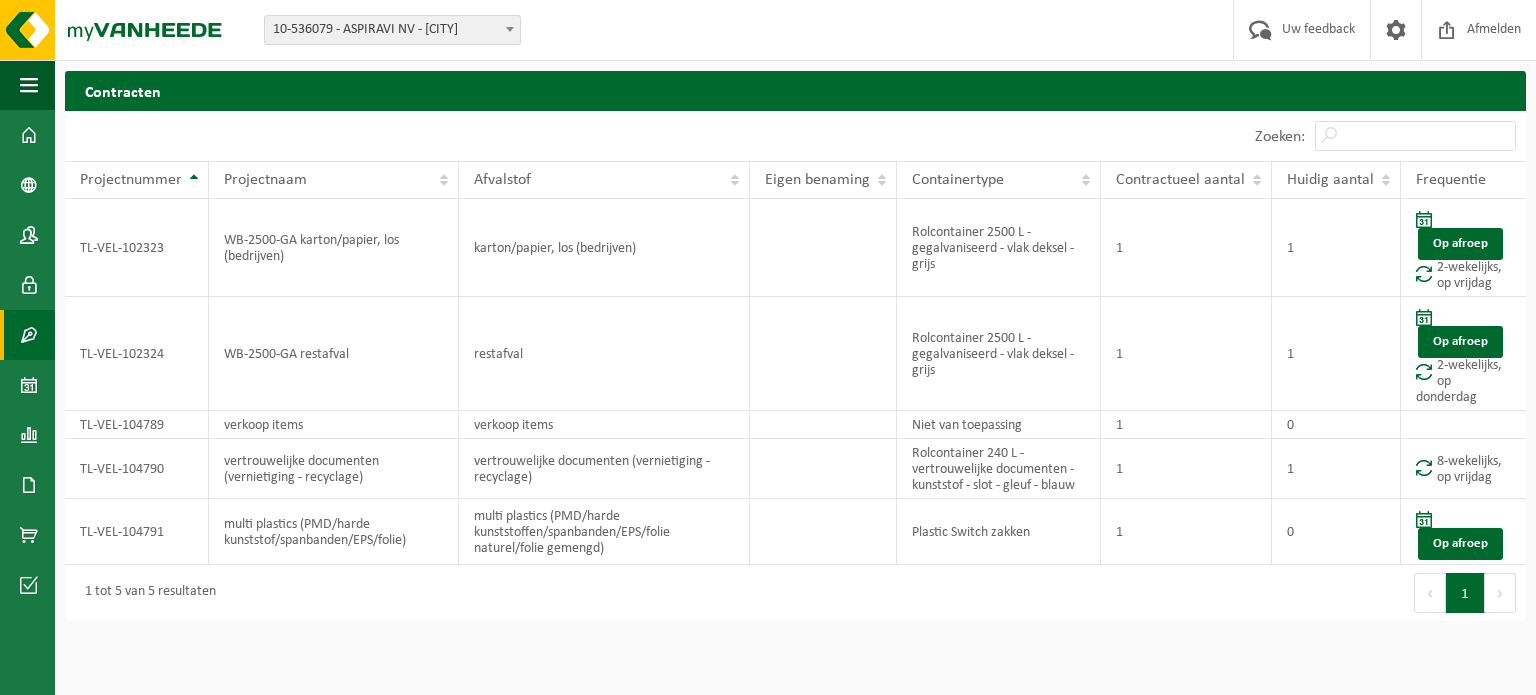 scroll, scrollTop: 0, scrollLeft: 0, axis: both 